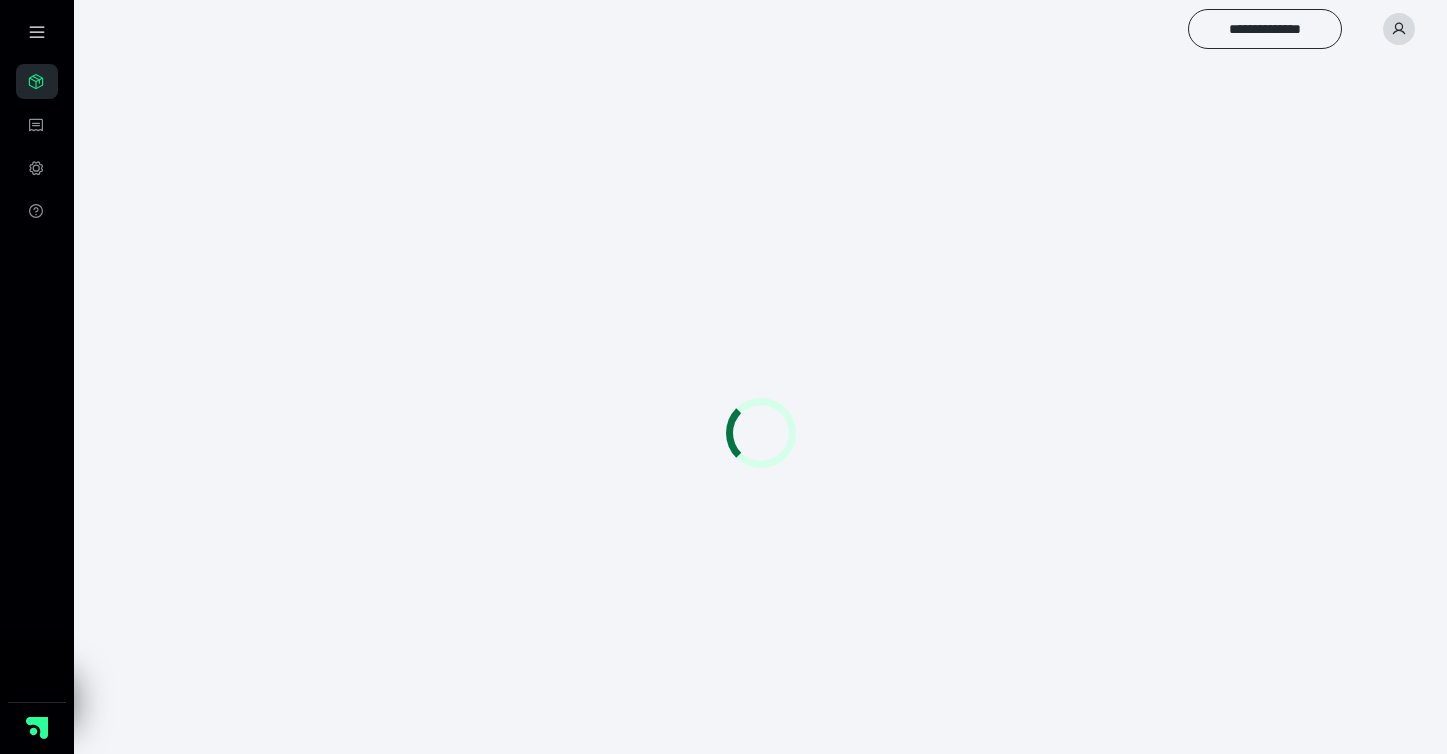scroll, scrollTop: 0, scrollLeft: 0, axis: both 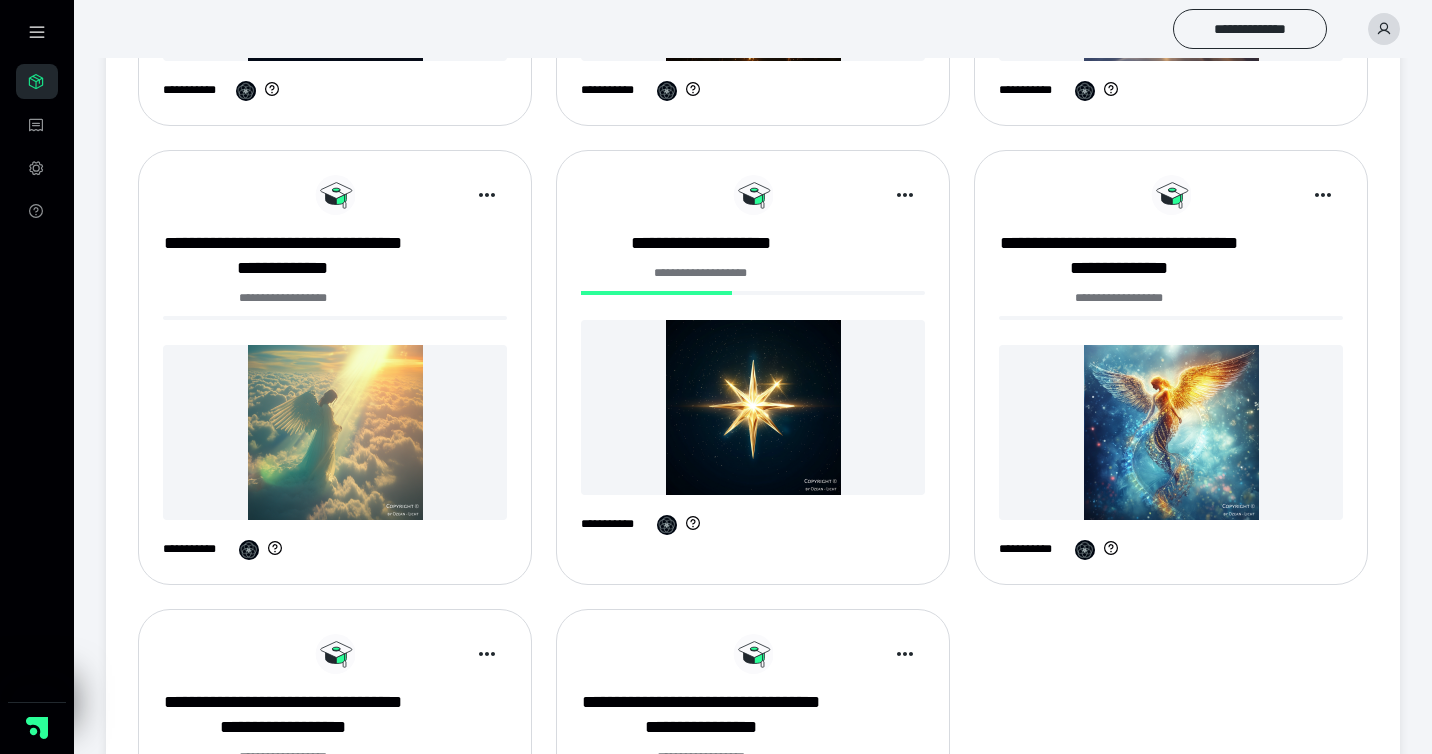 click on "*" at bounding box center [1007, 1108] 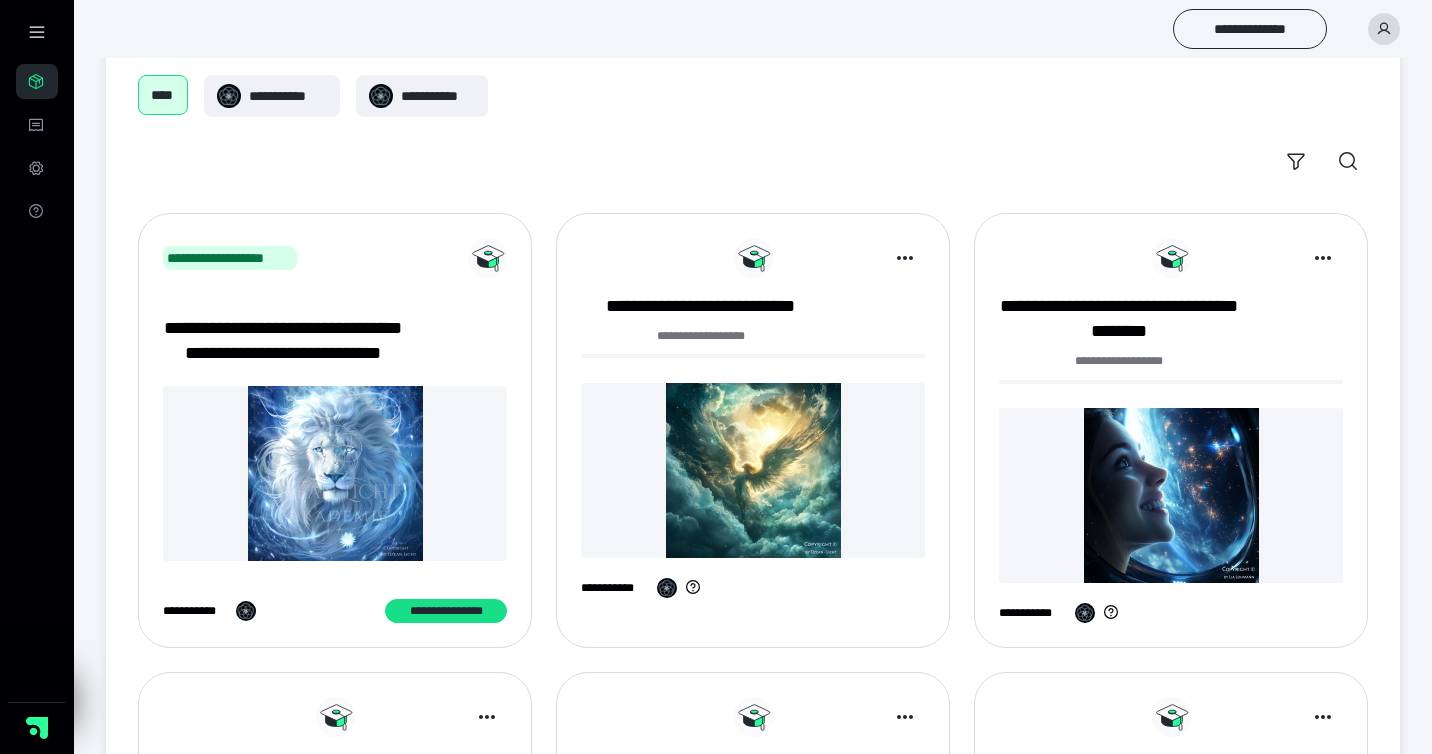 scroll, scrollTop: 114, scrollLeft: 0, axis: vertical 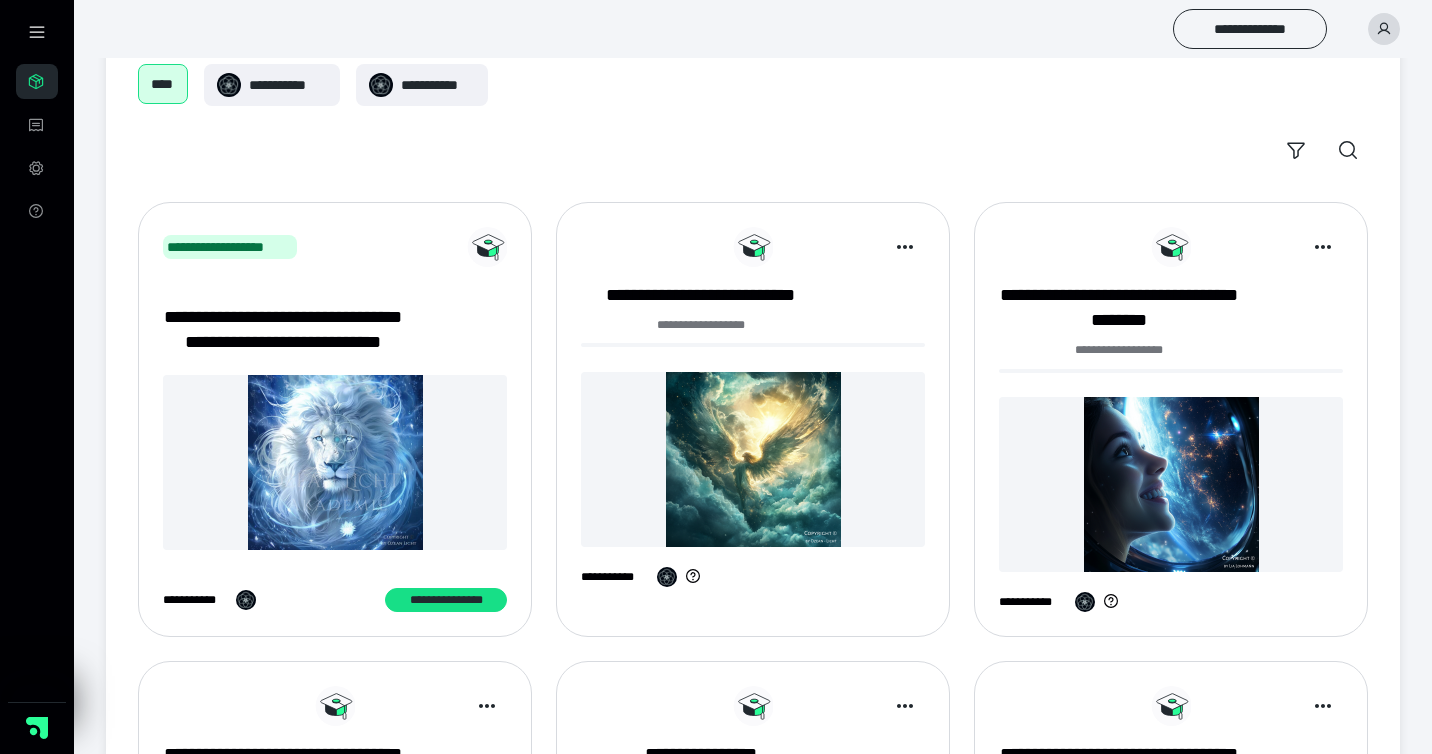 click at bounding box center (753, 459) 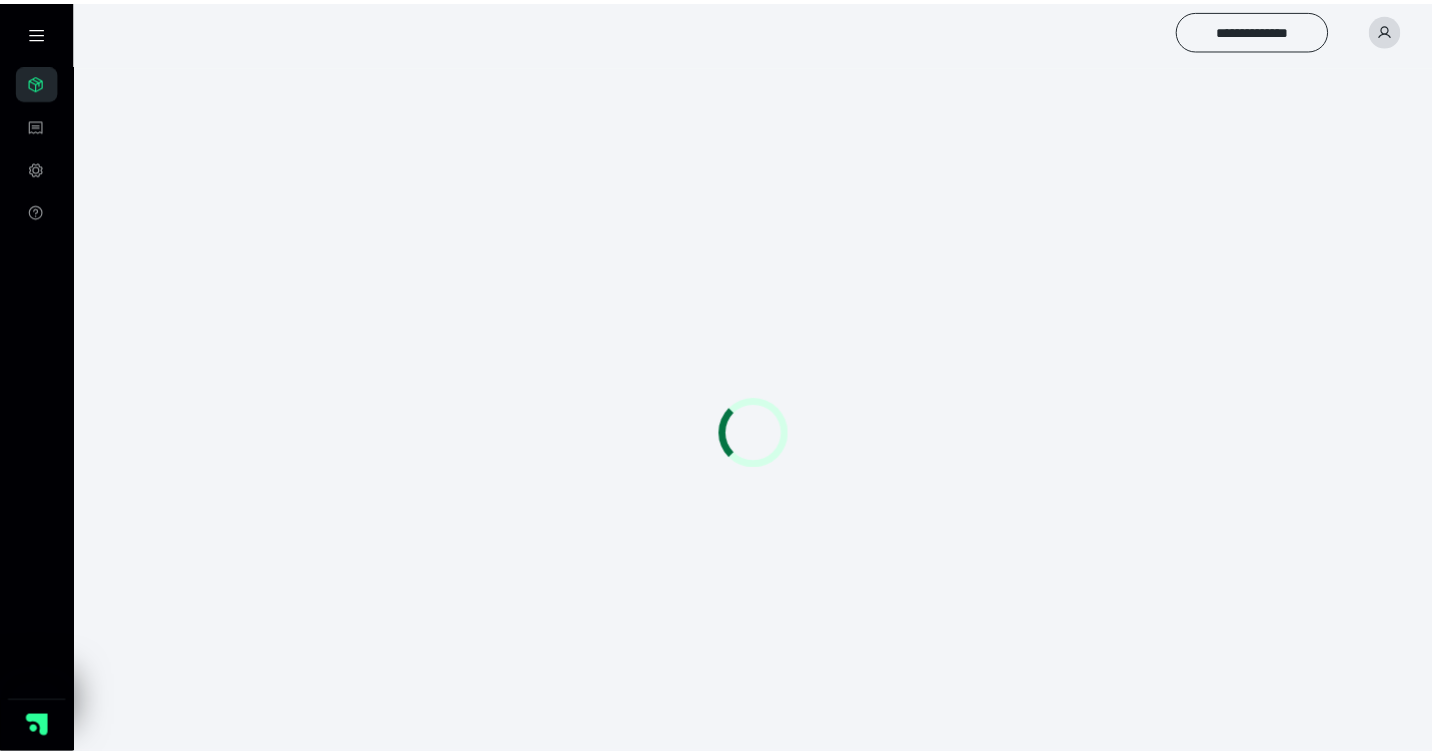 scroll, scrollTop: 0, scrollLeft: 0, axis: both 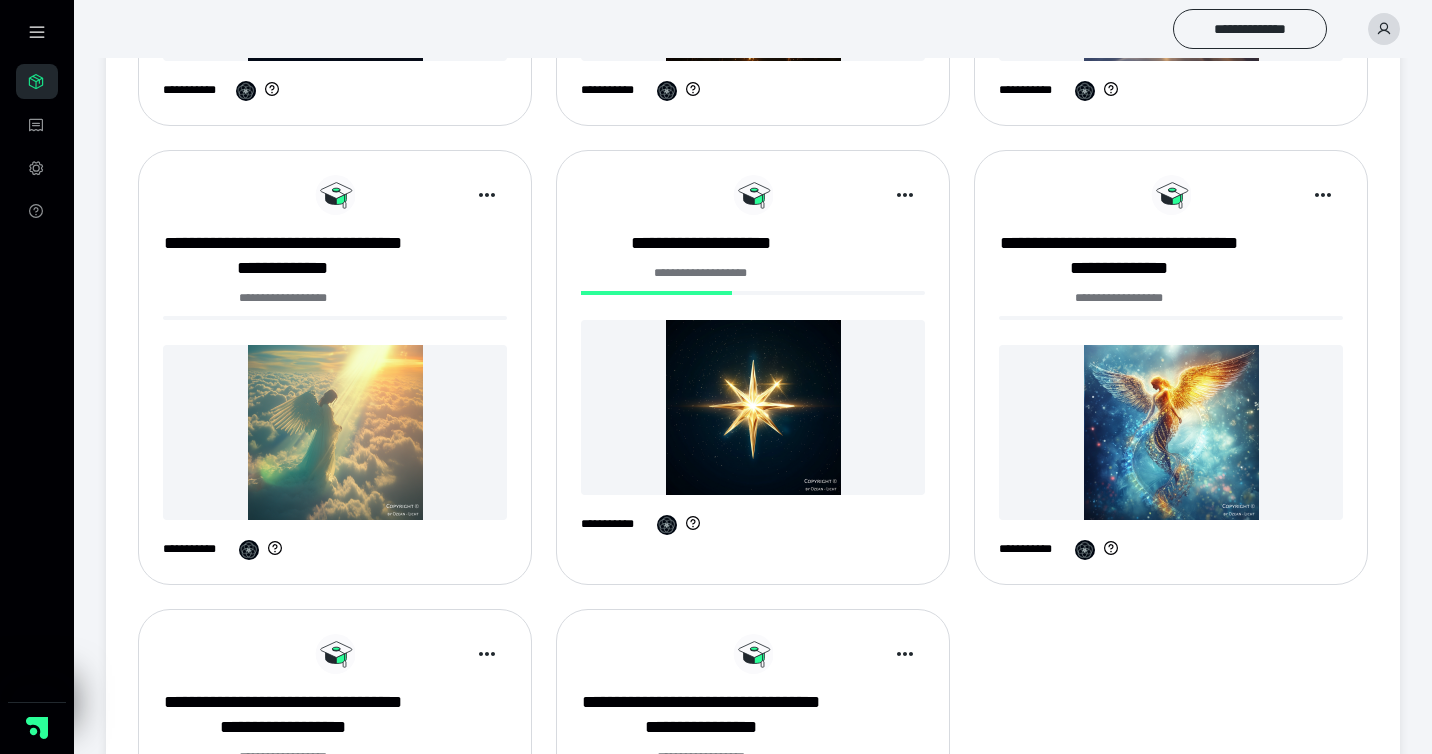 click on "*" at bounding box center (1007, 1108) 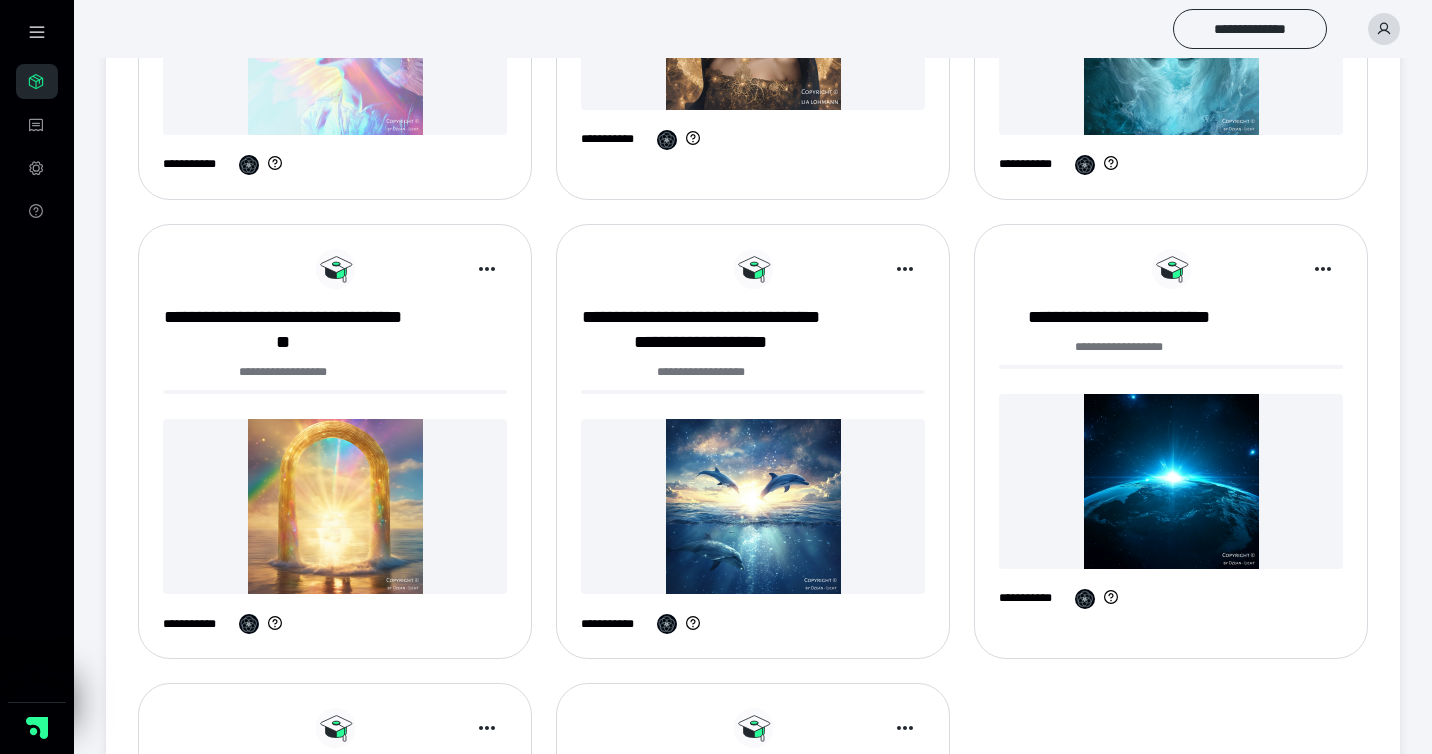 scroll, scrollTop: 1060, scrollLeft: 0, axis: vertical 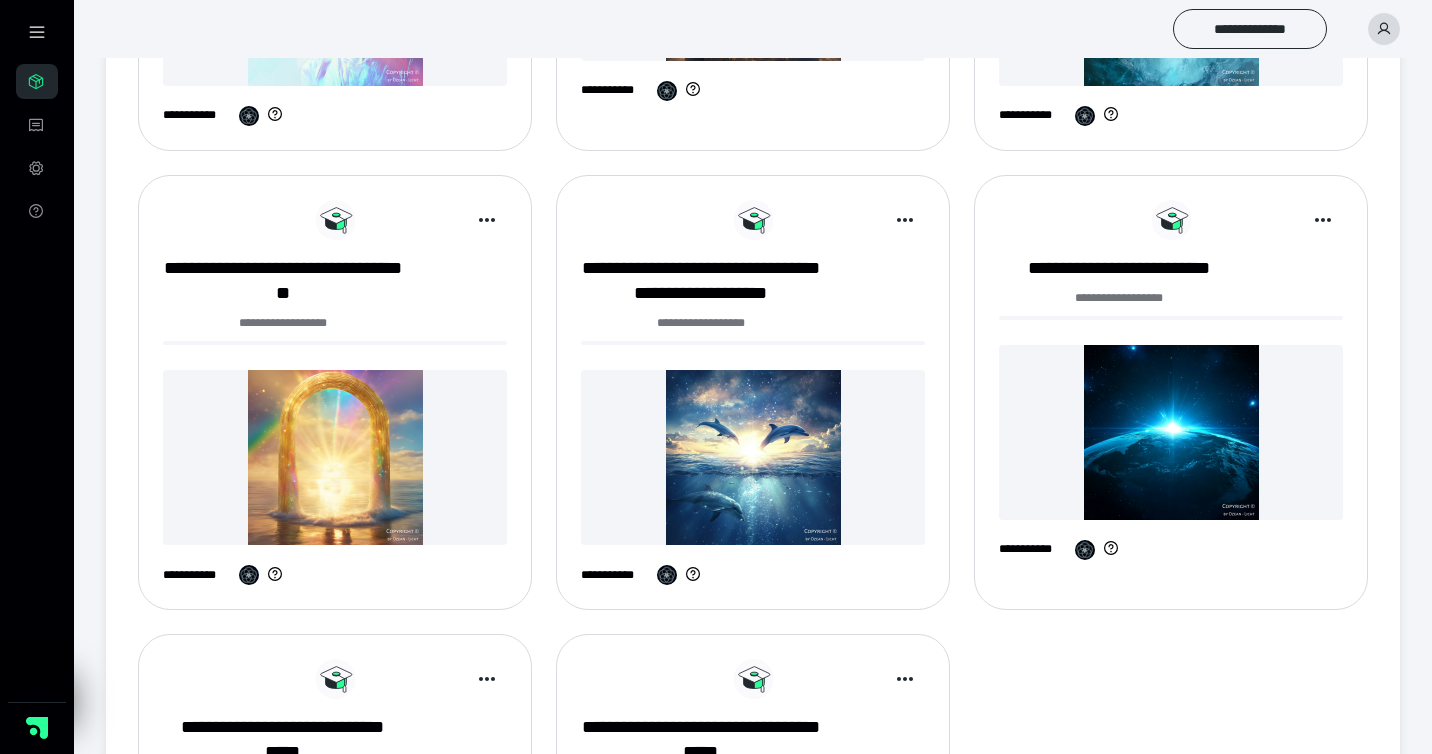 click on "*" at bounding box center [1054, 1134] 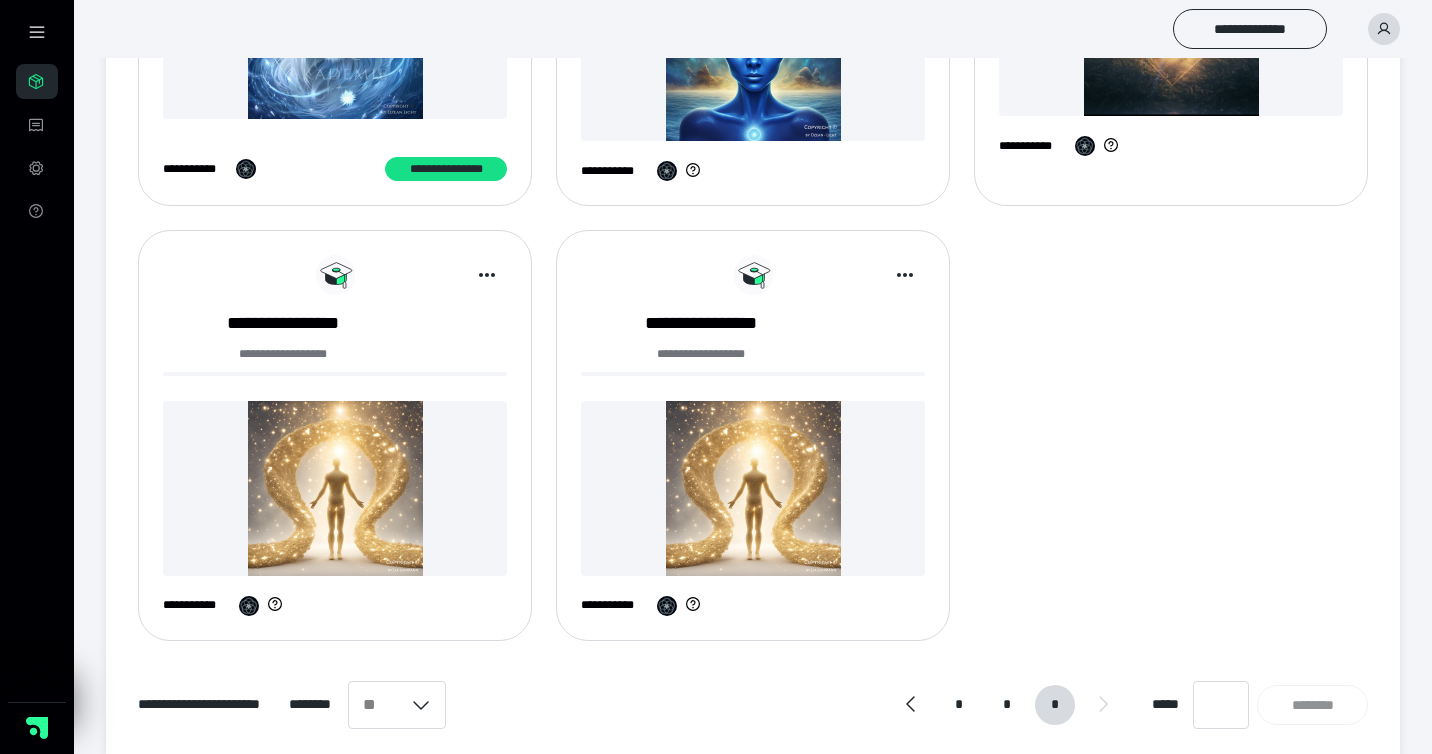 scroll, scrollTop: 575, scrollLeft: 0, axis: vertical 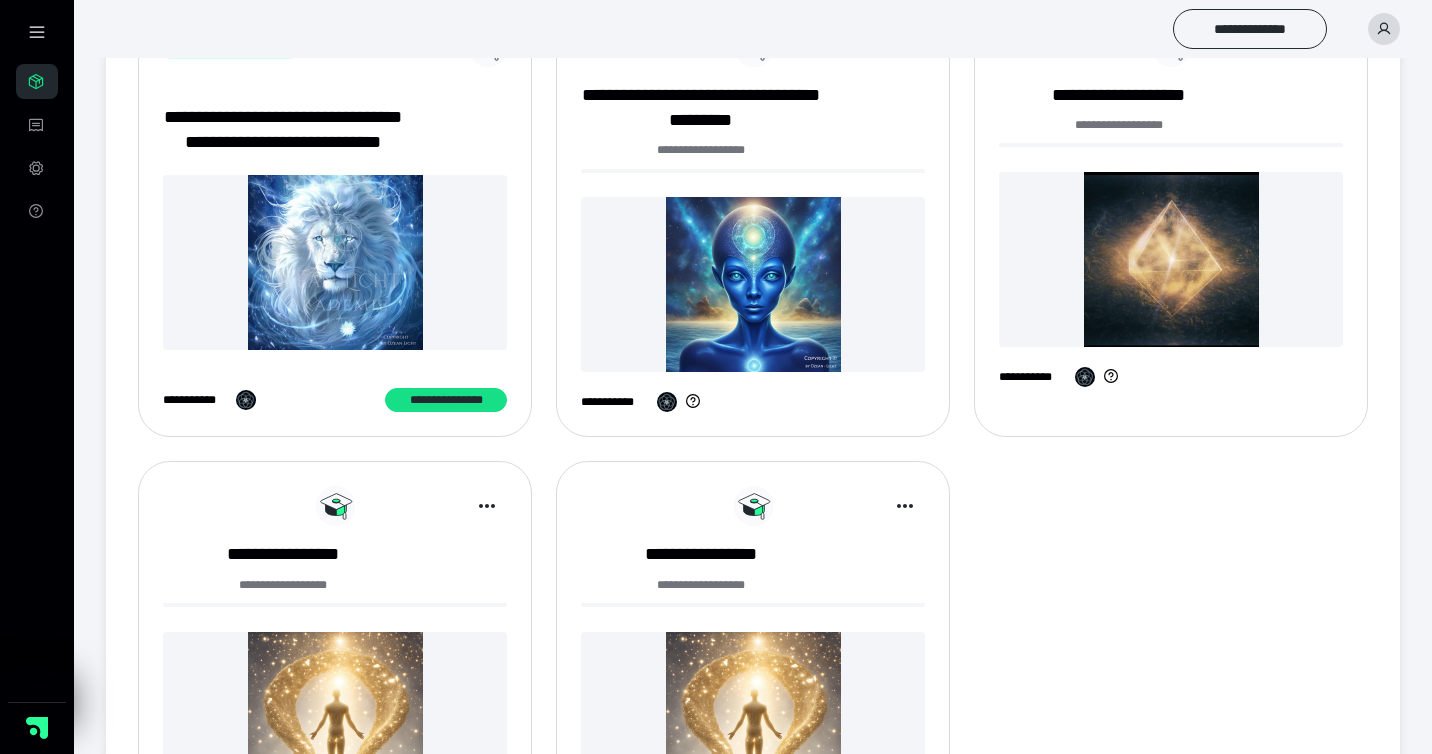 click at bounding box center [335, 719] 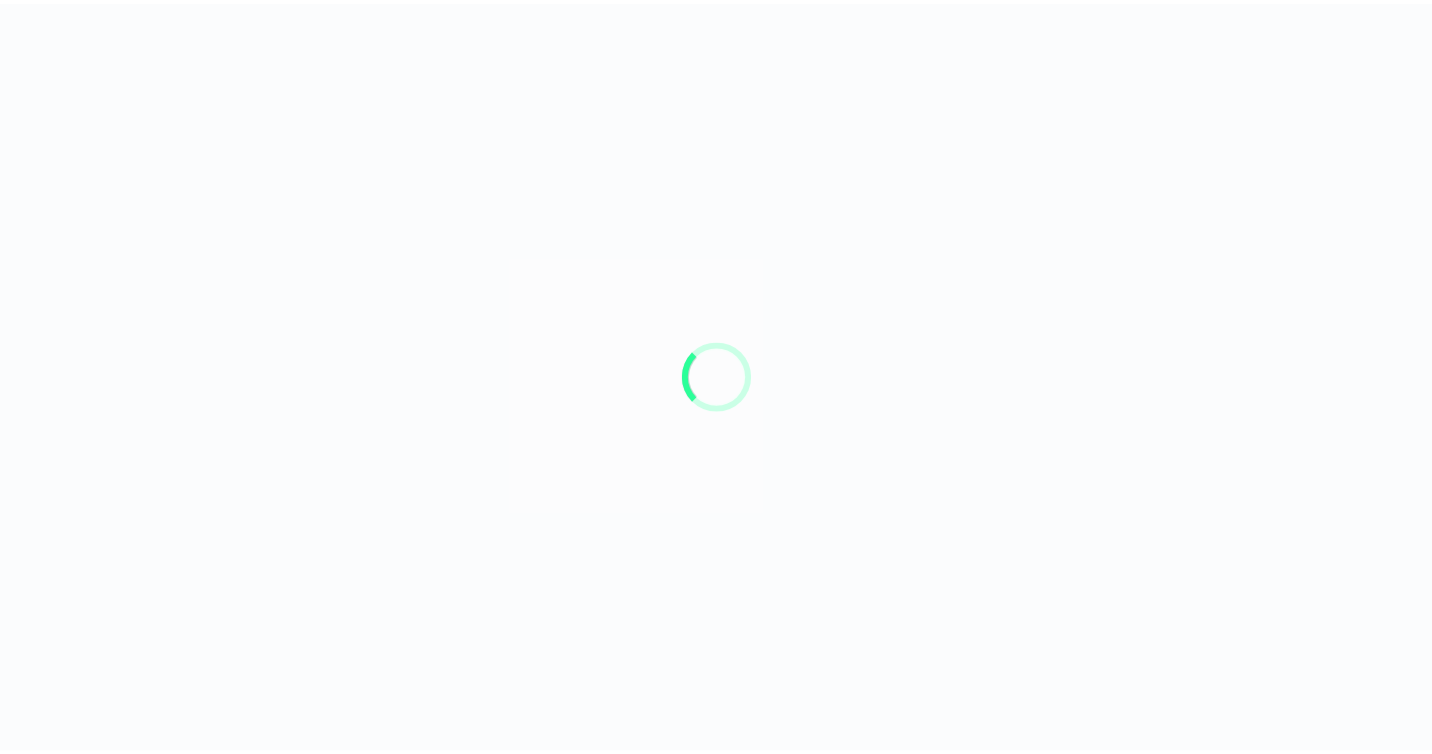 scroll, scrollTop: 0, scrollLeft: 0, axis: both 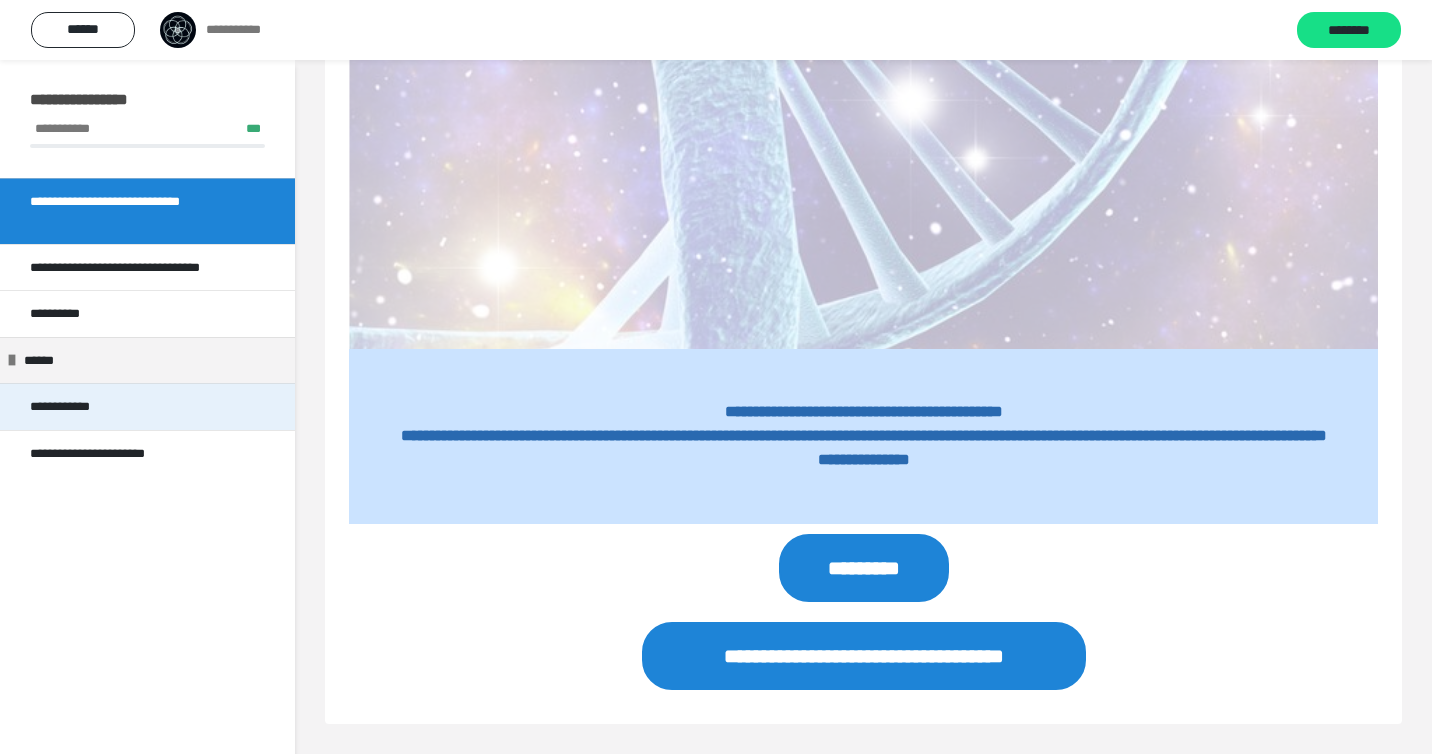 click on "**********" at bounding box center (70, 407) 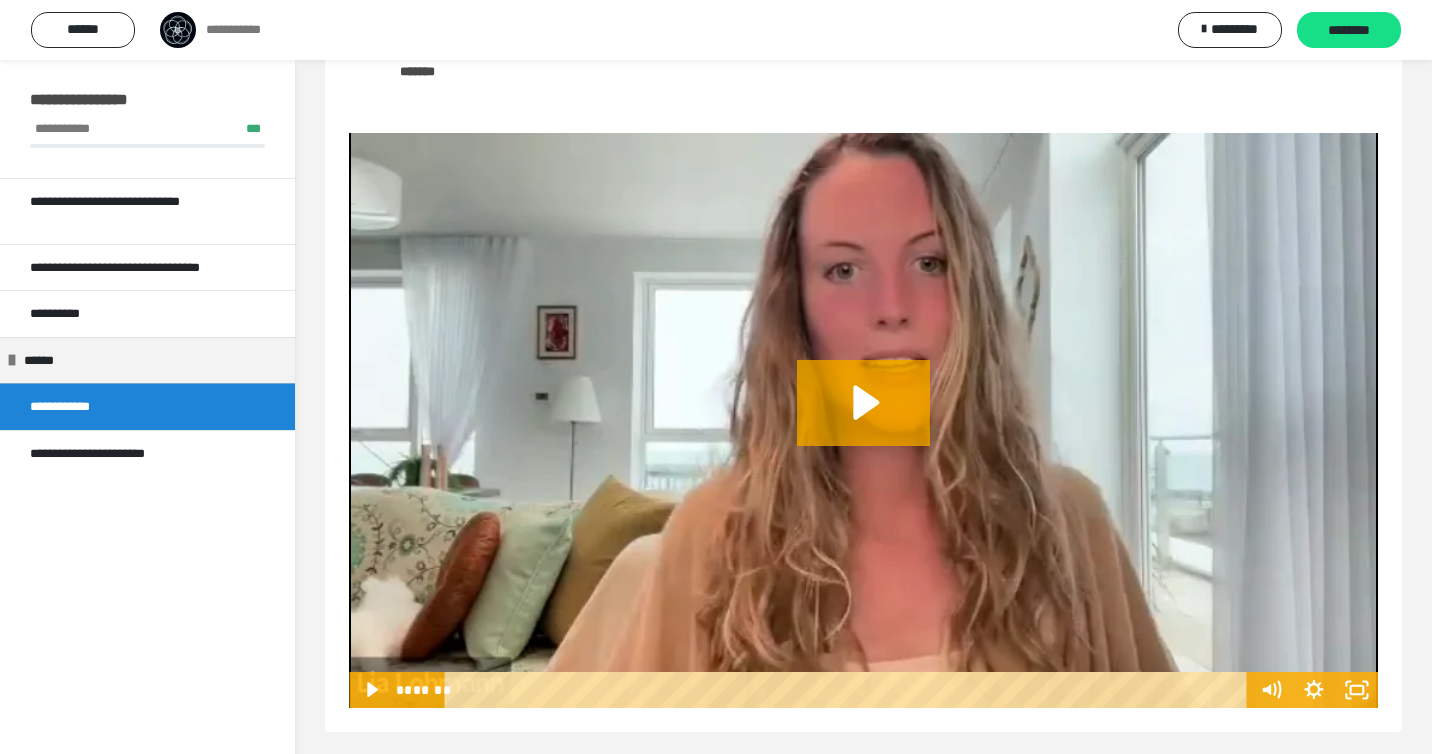 scroll, scrollTop: 3799, scrollLeft: 0, axis: vertical 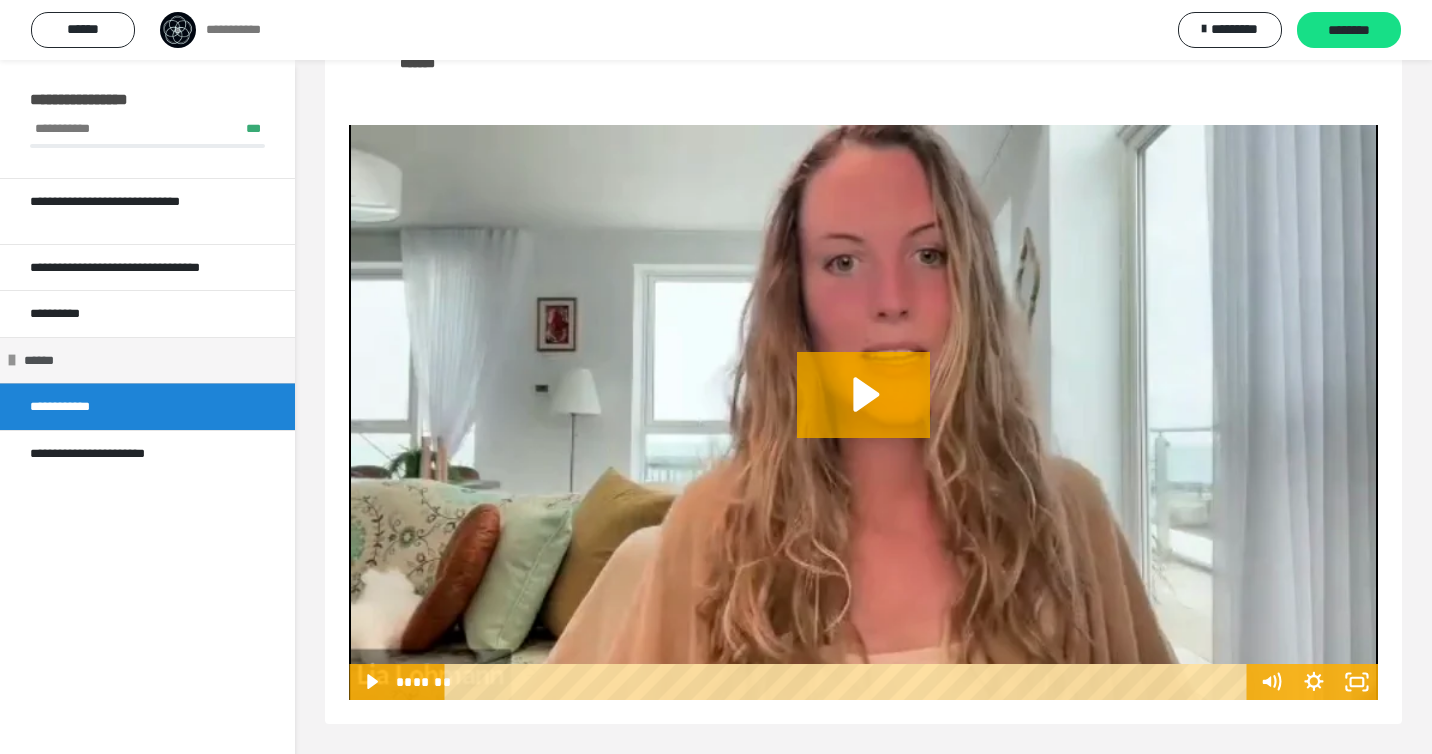 click on "******" at bounding box center (45, 361) 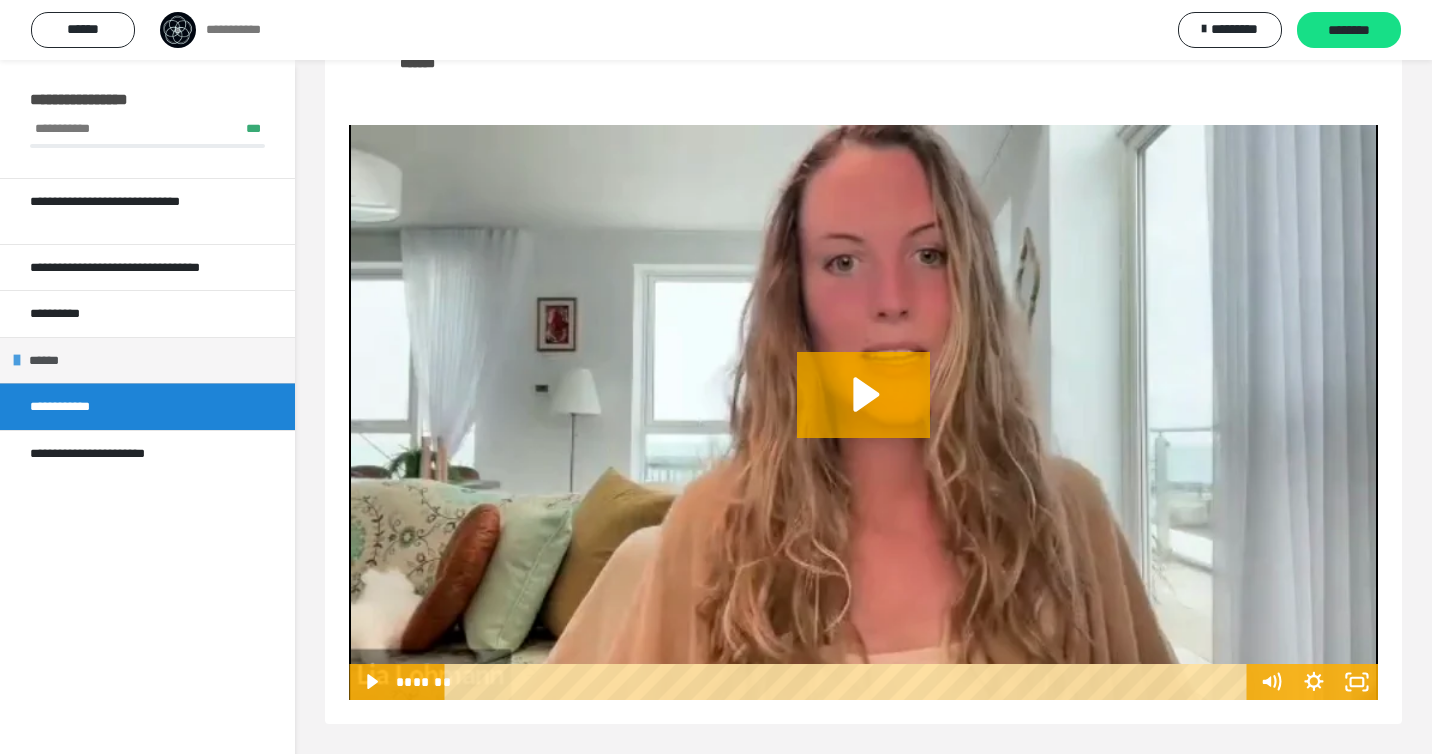 click on "******" at bounding box center [50, 361] 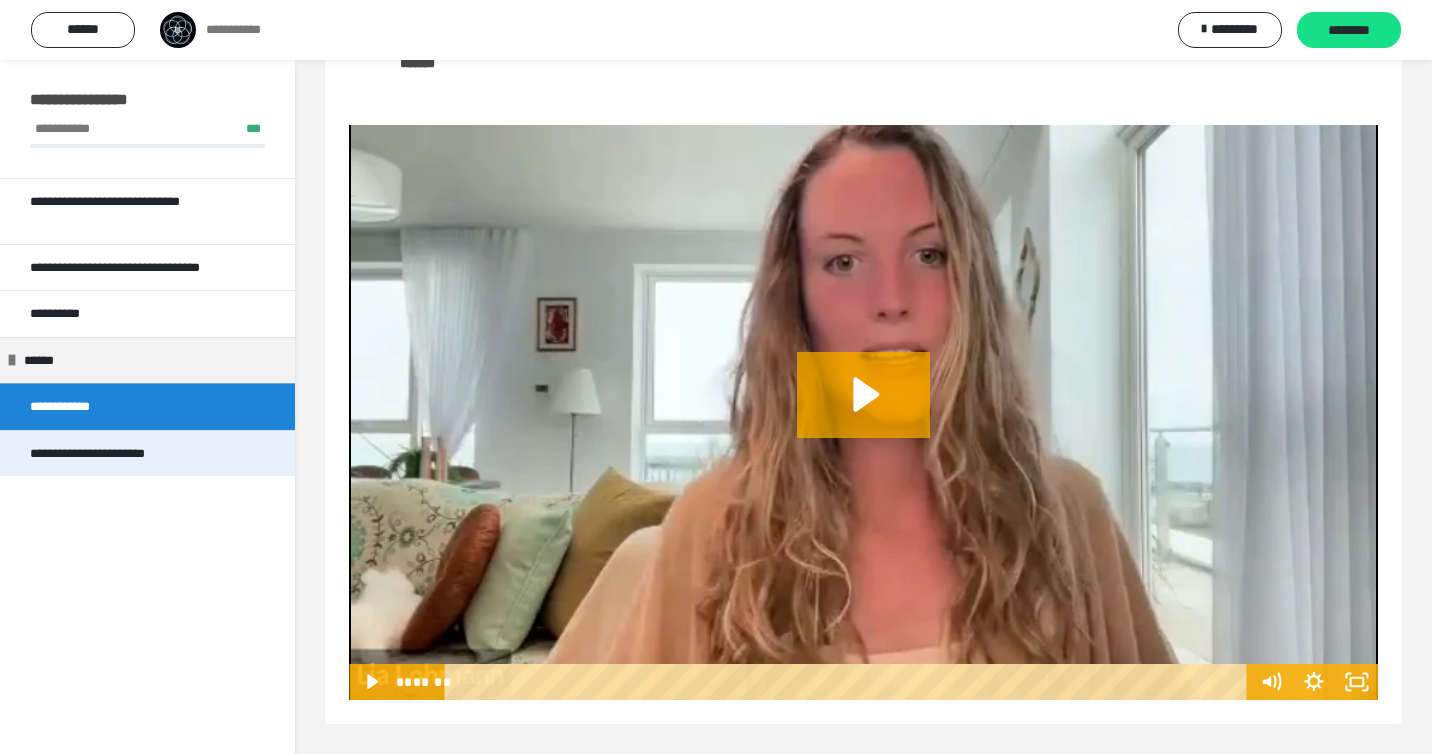 click on "**********" at bounding box center (114, 454) 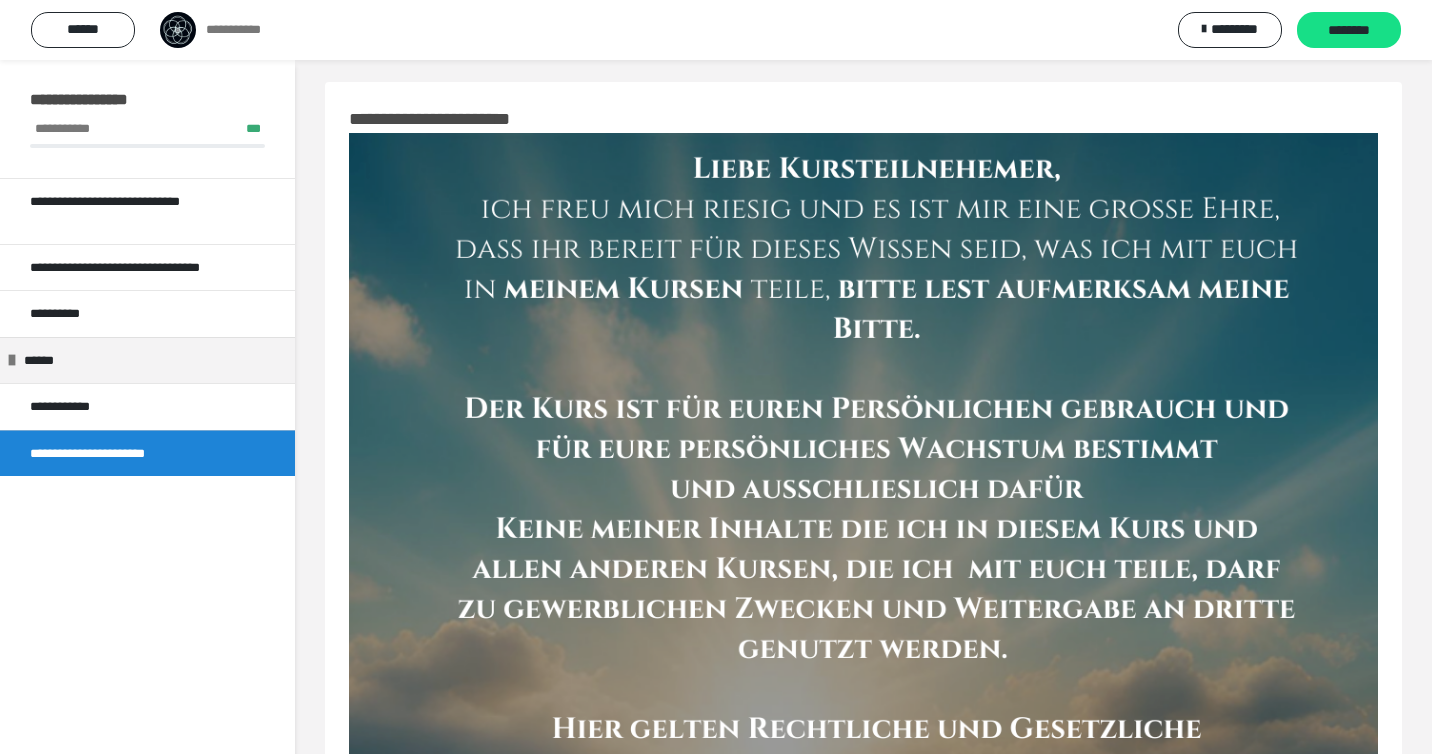 scroll, scrollTop: 0, scrollLeft: 0, axis: both 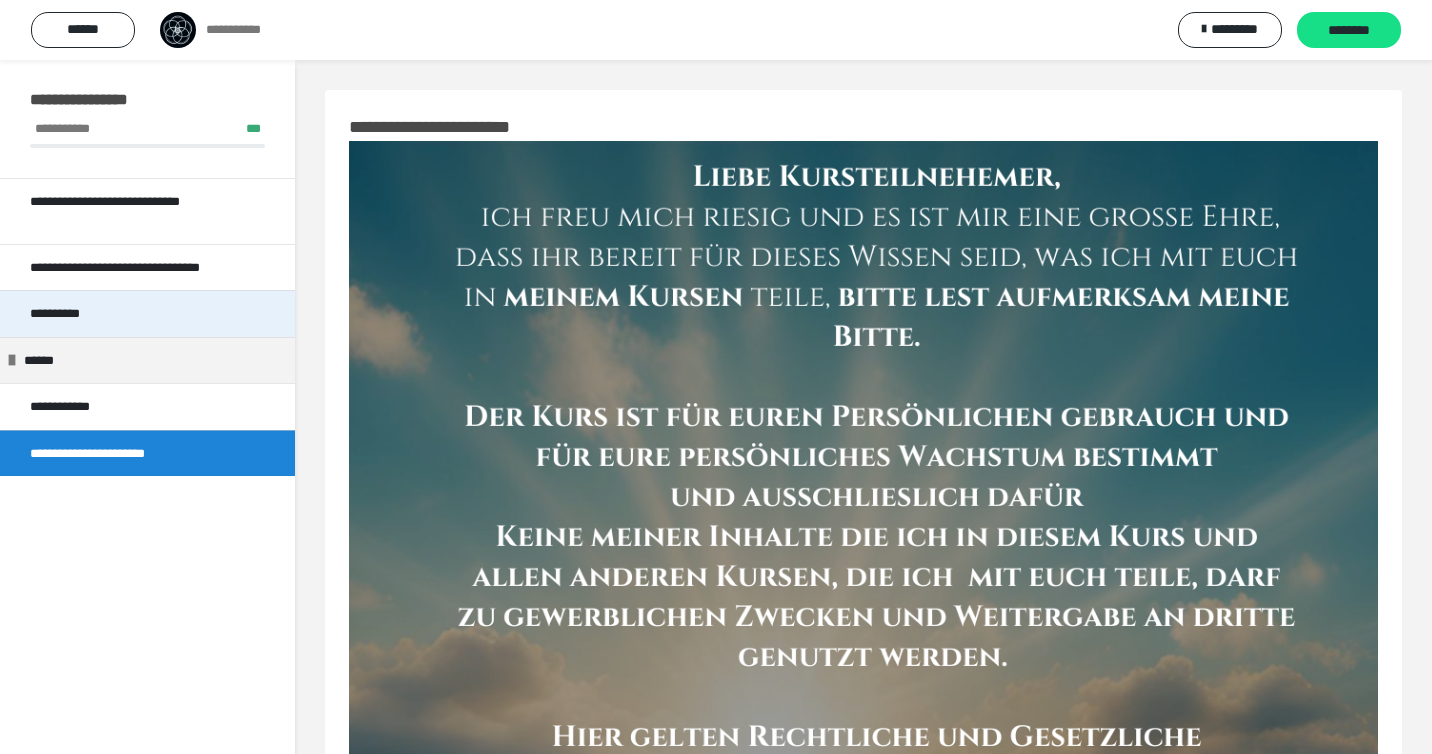 click on "**********" at bounding box center [147, 313] 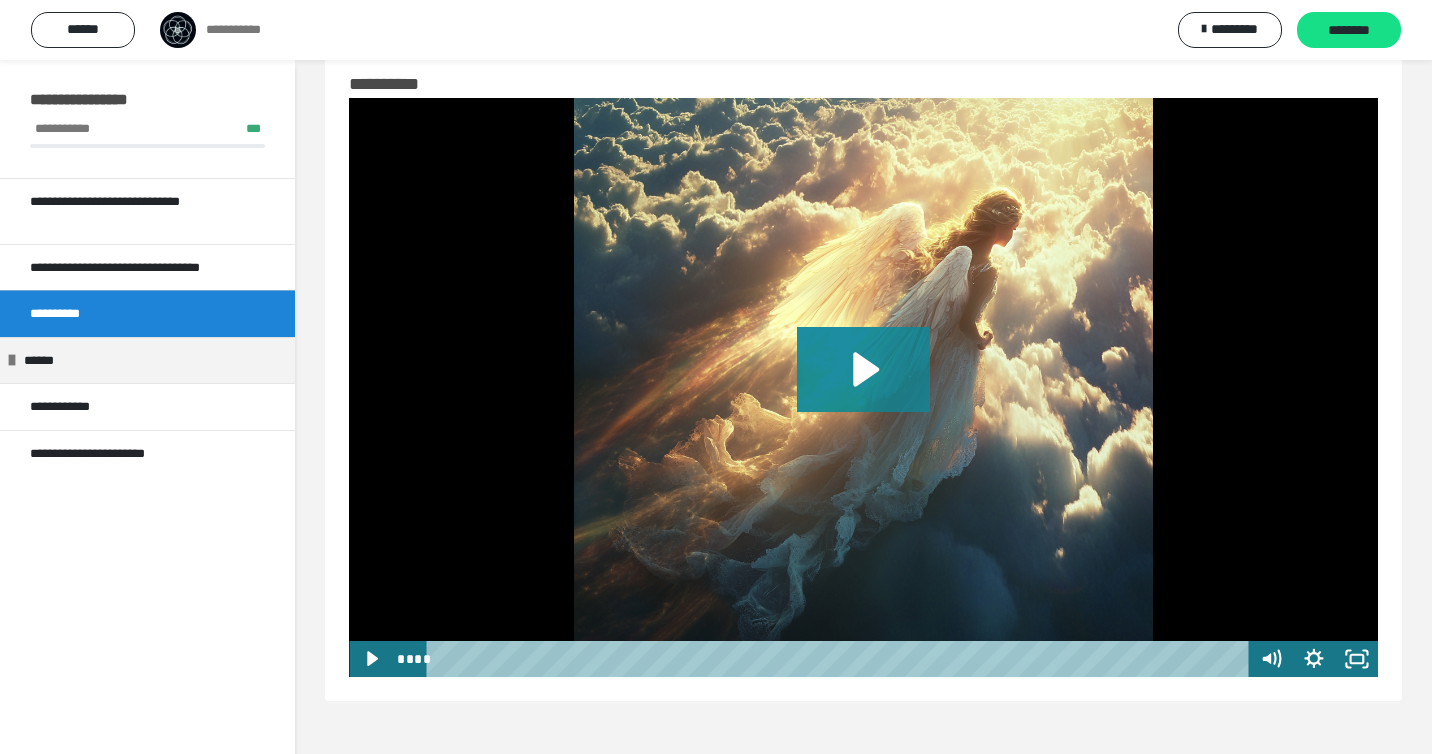 scroll, scrollTop: 24, scrollLeft: 0, axis: vertical 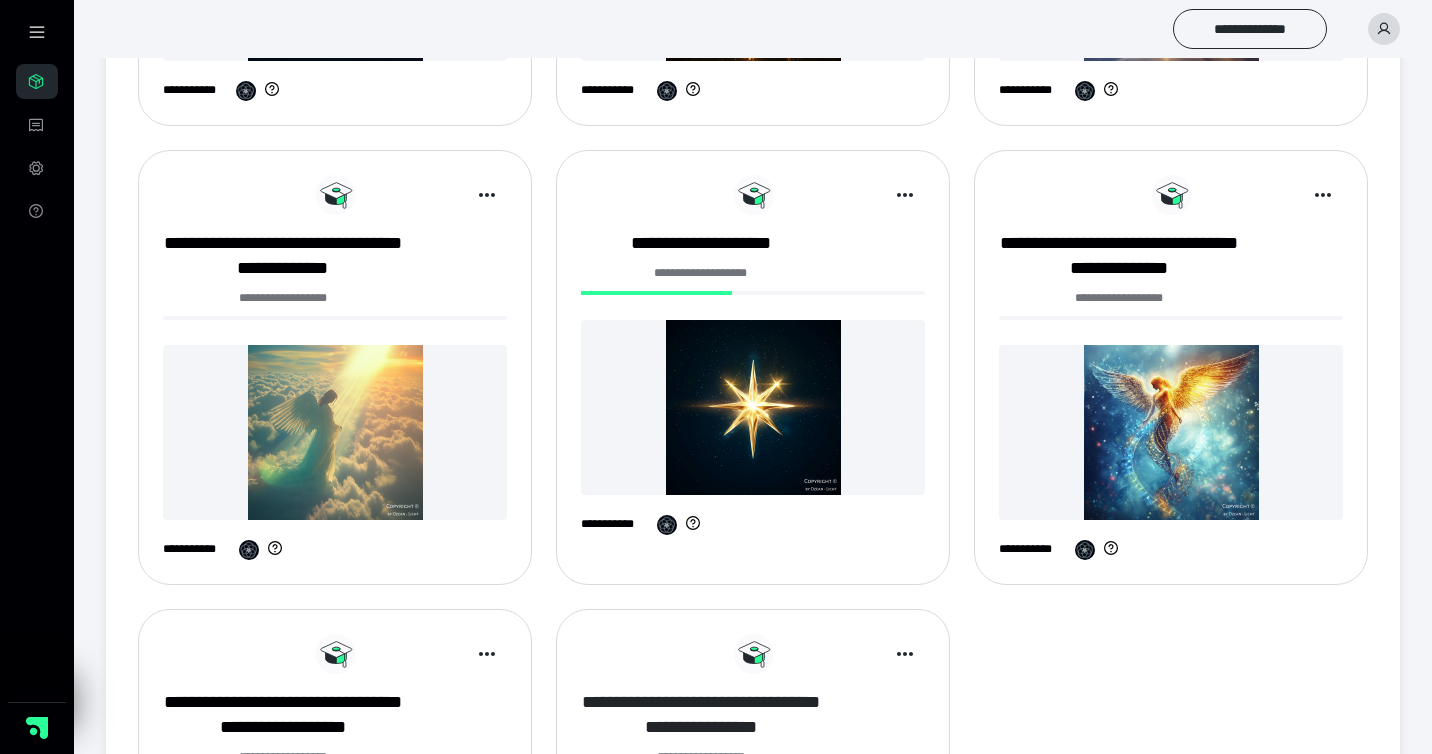 click on "**********" at bounding box center [701, 715] 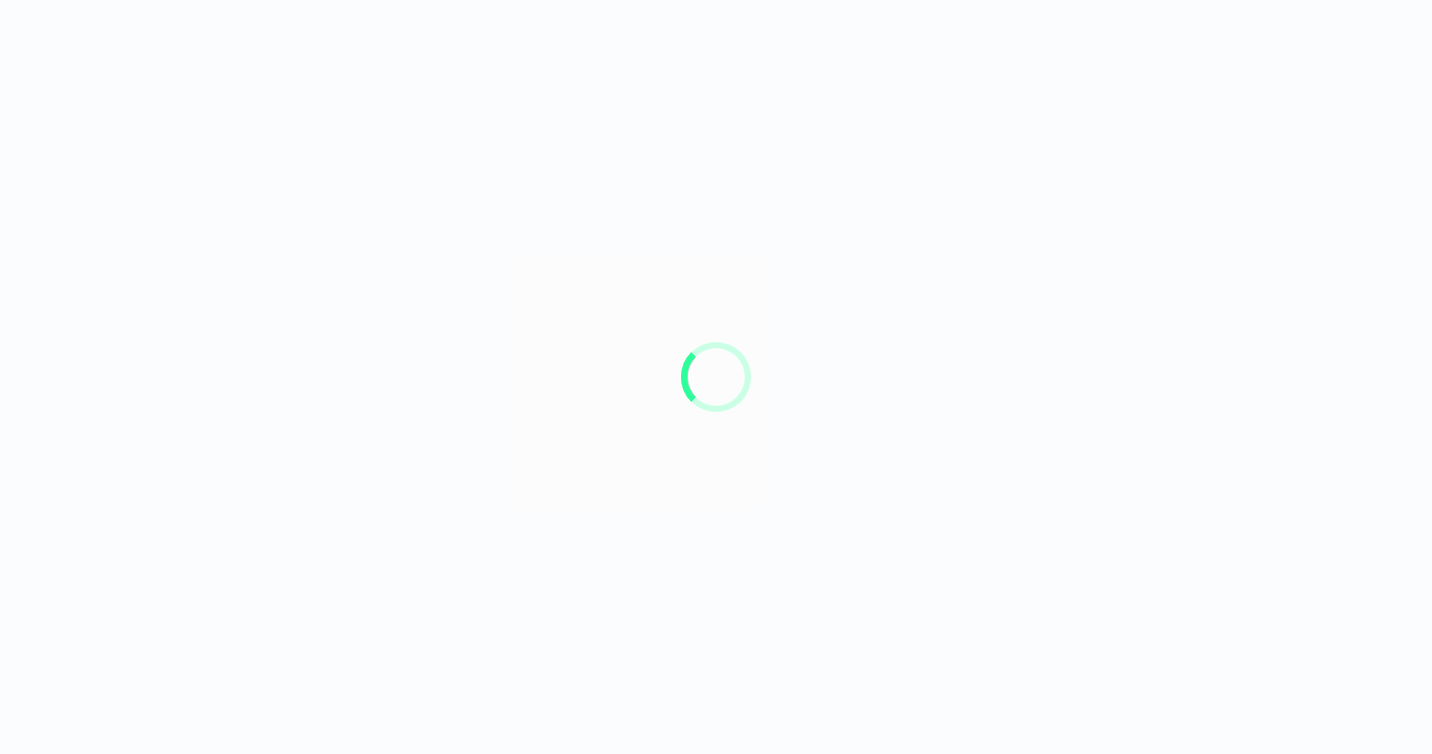 scroll, scrollTop: 0, scrollLeft: 0, axis: both 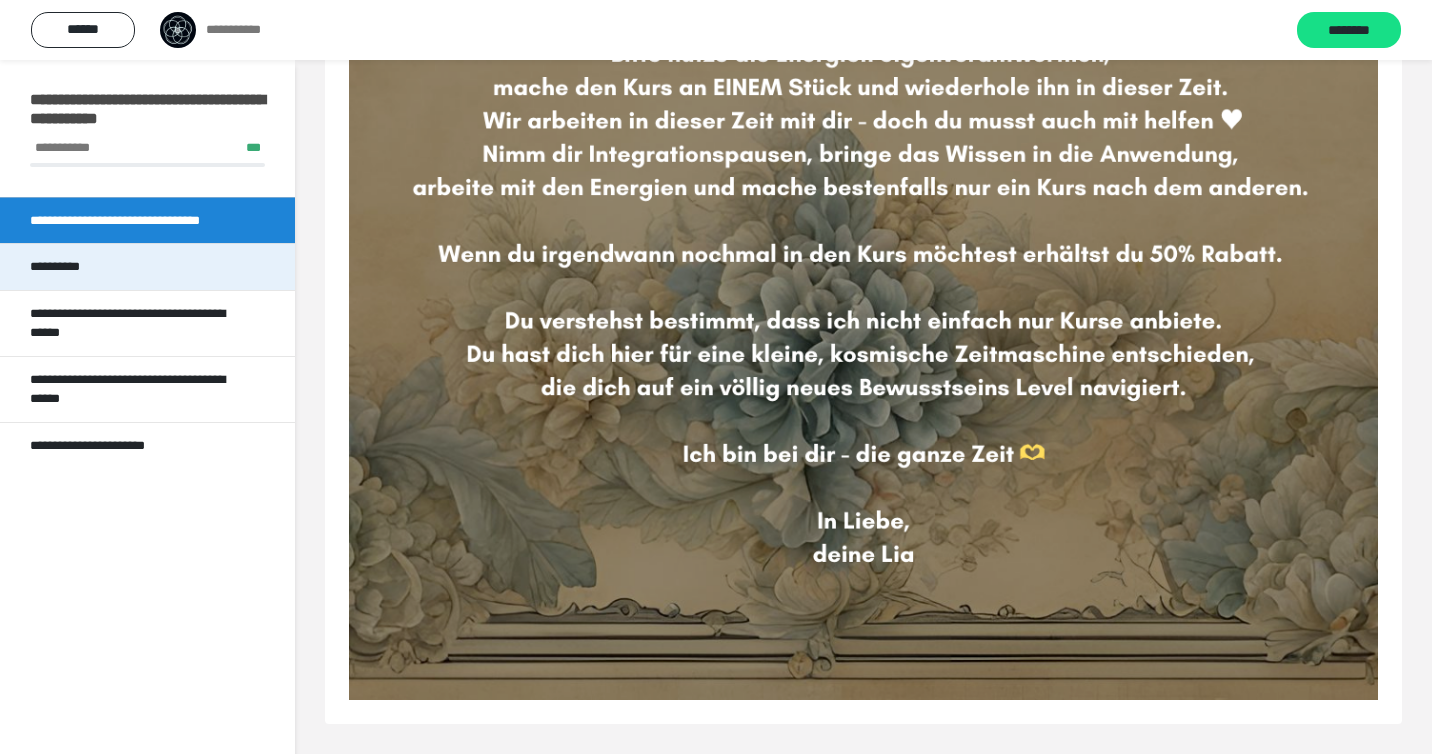 click on "**********" at bounding box center [67, 267] 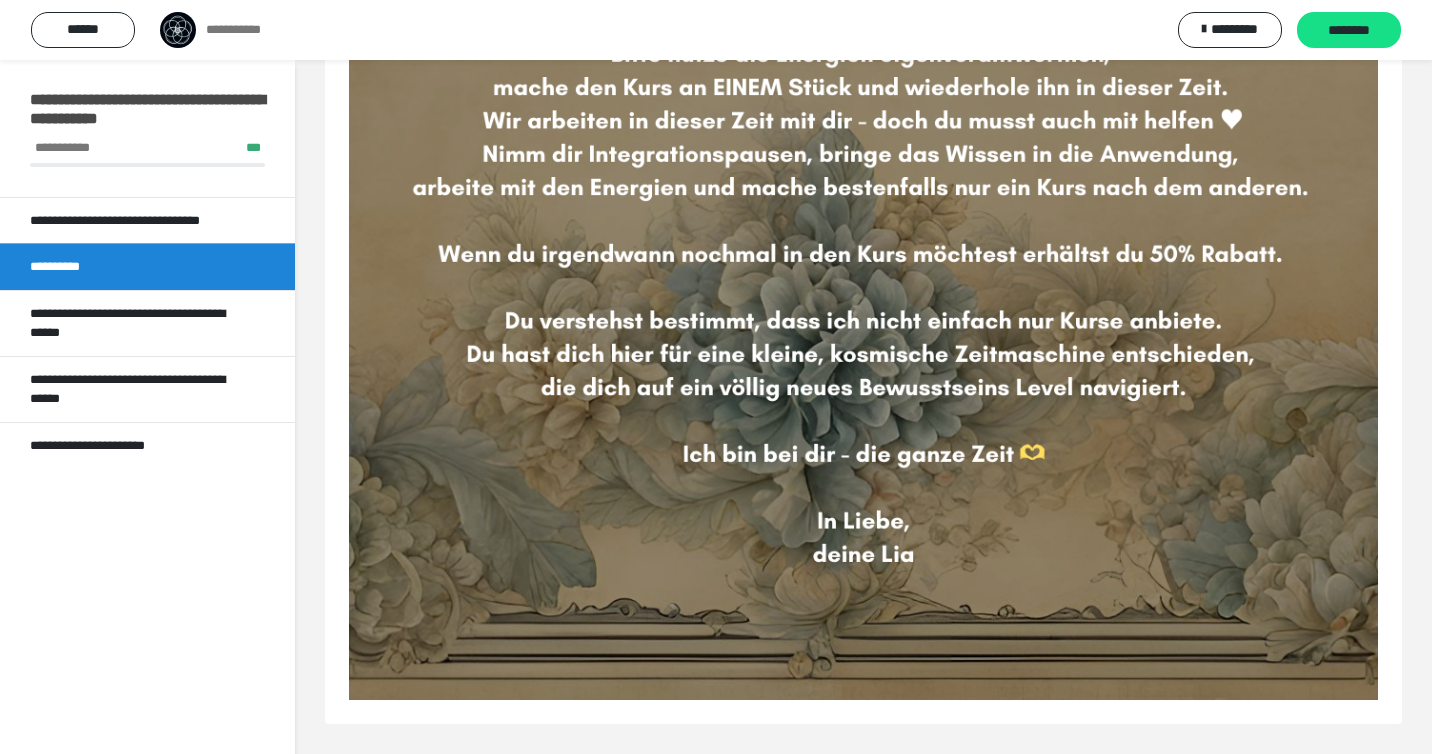 scroll, scrollTop: 60, scrollLeft: 0, axis: vertical 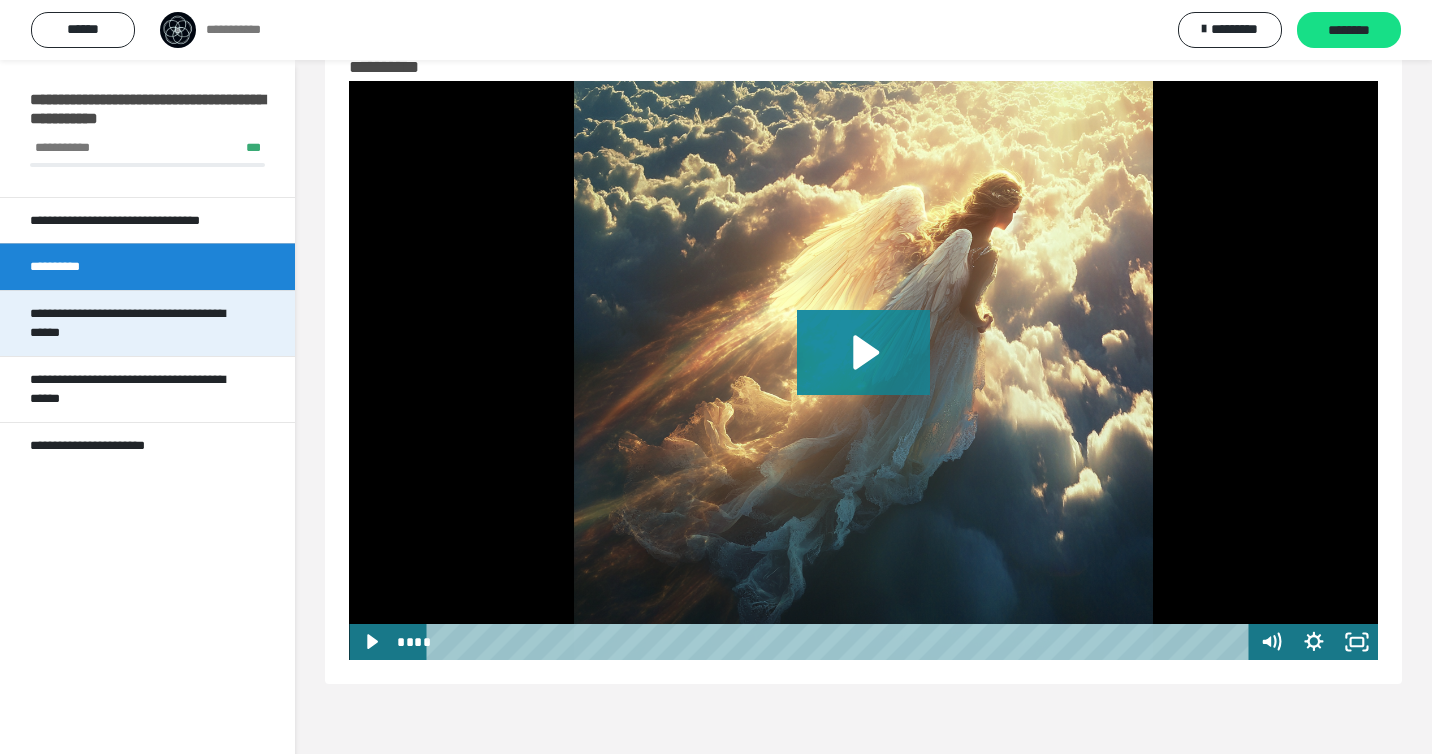 click on "**********" at bounding box center (139, 323) 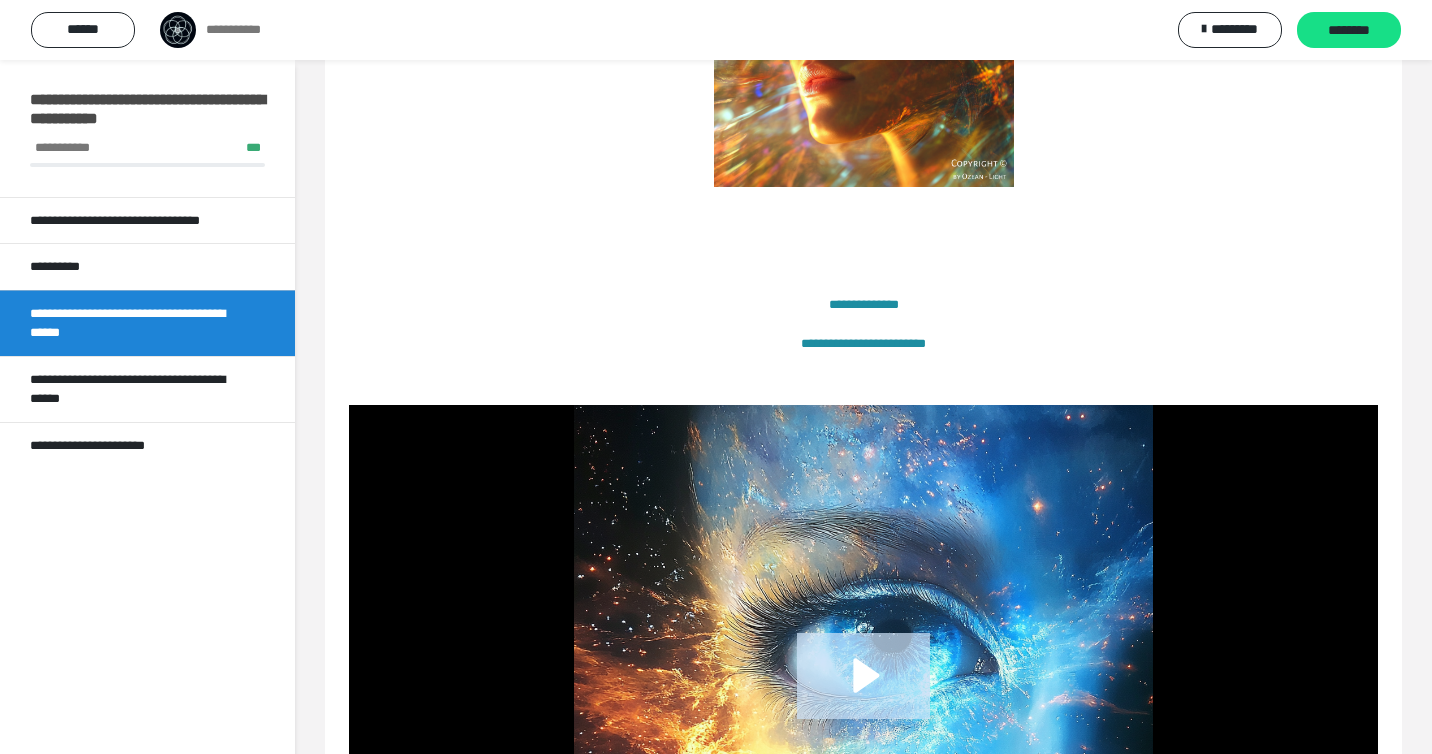 scroll, scrollTop: 1363, scrollLeft: 0, axis: vertical 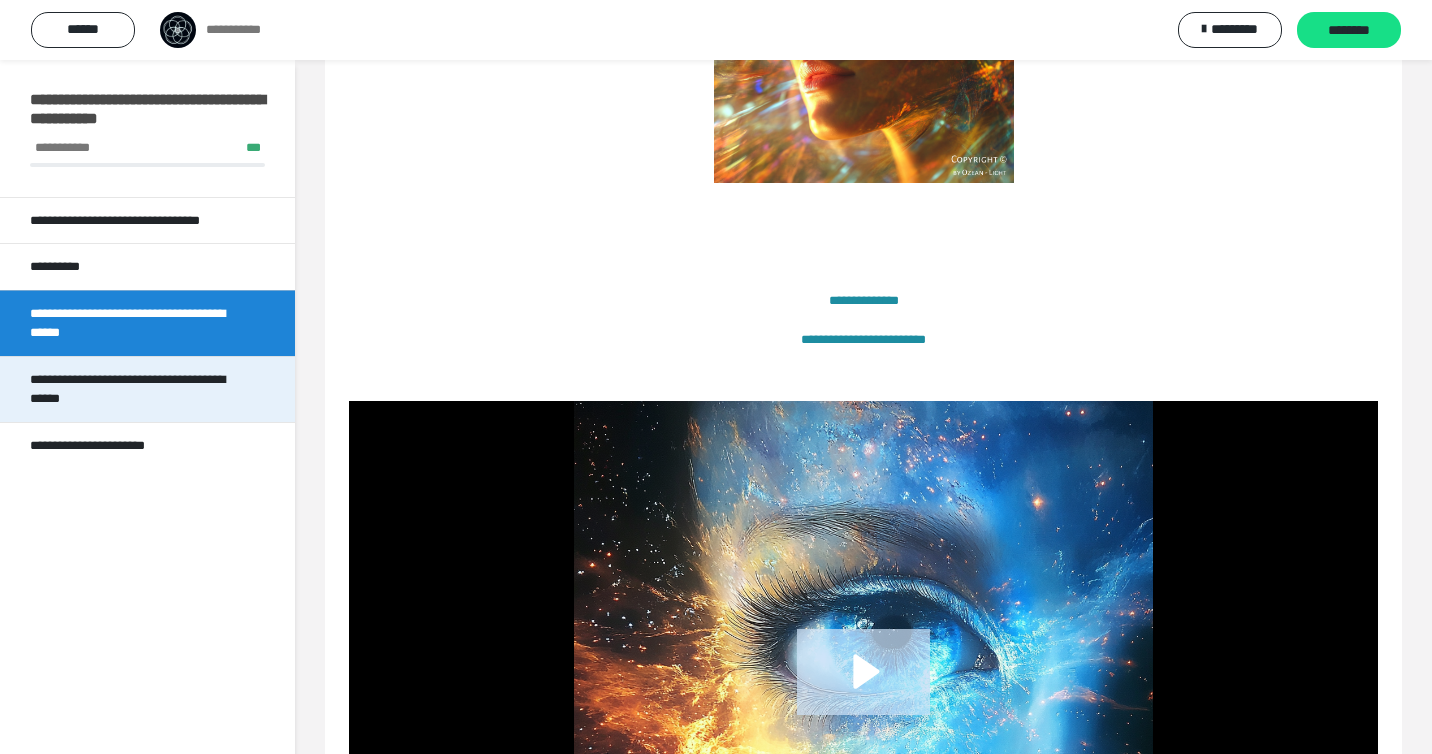 click on "**********" at bounding box center [139, 389] 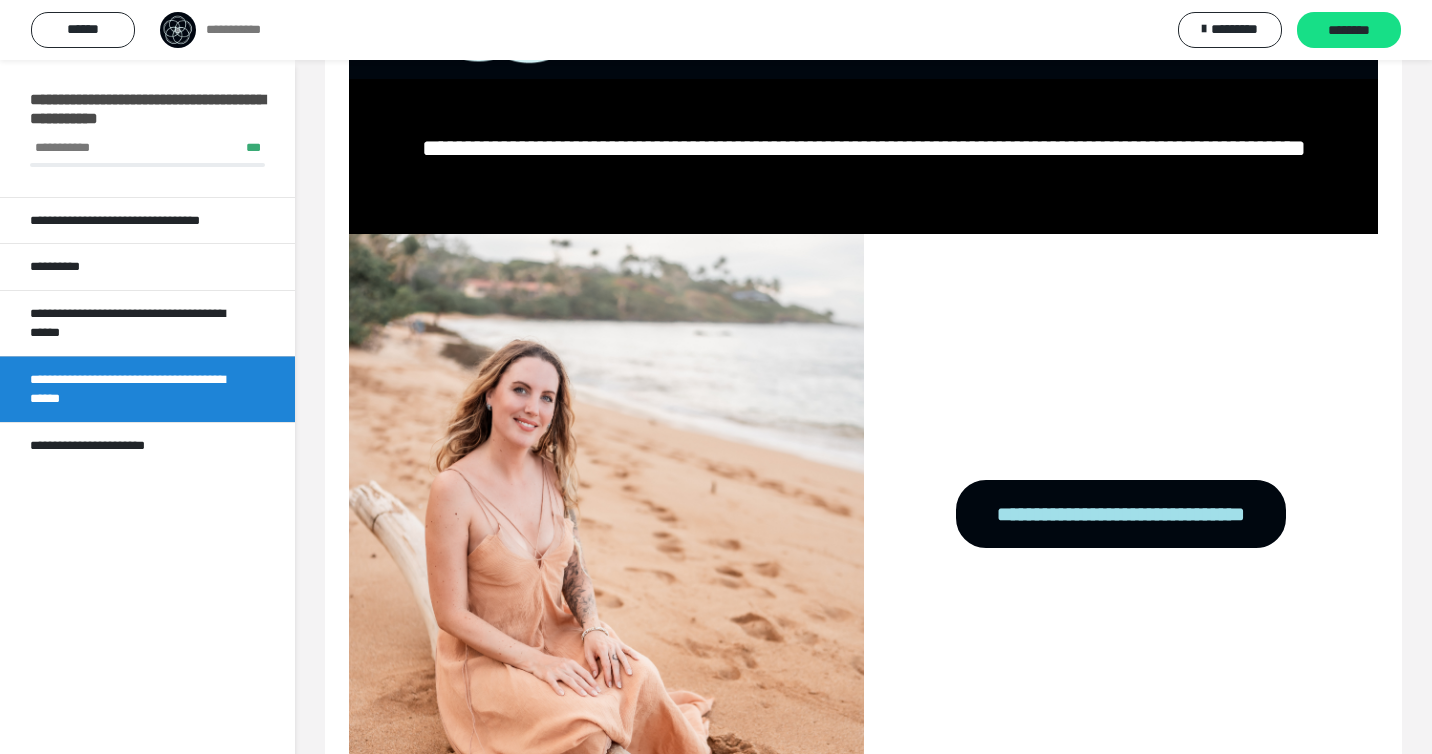scroll, scrollTop: 423, scrollLeft: 0, axis: vertical 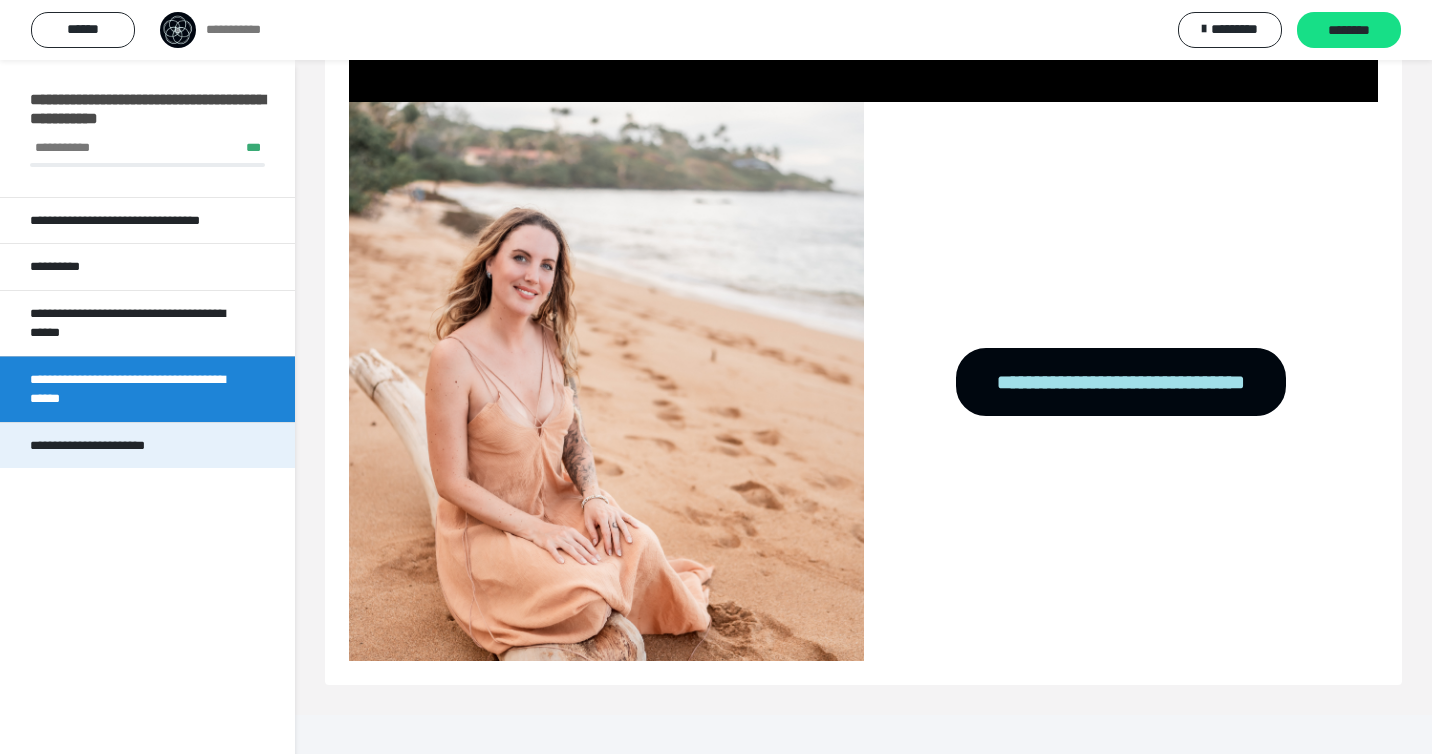 click on "**********" at bounding box center [114, 446] 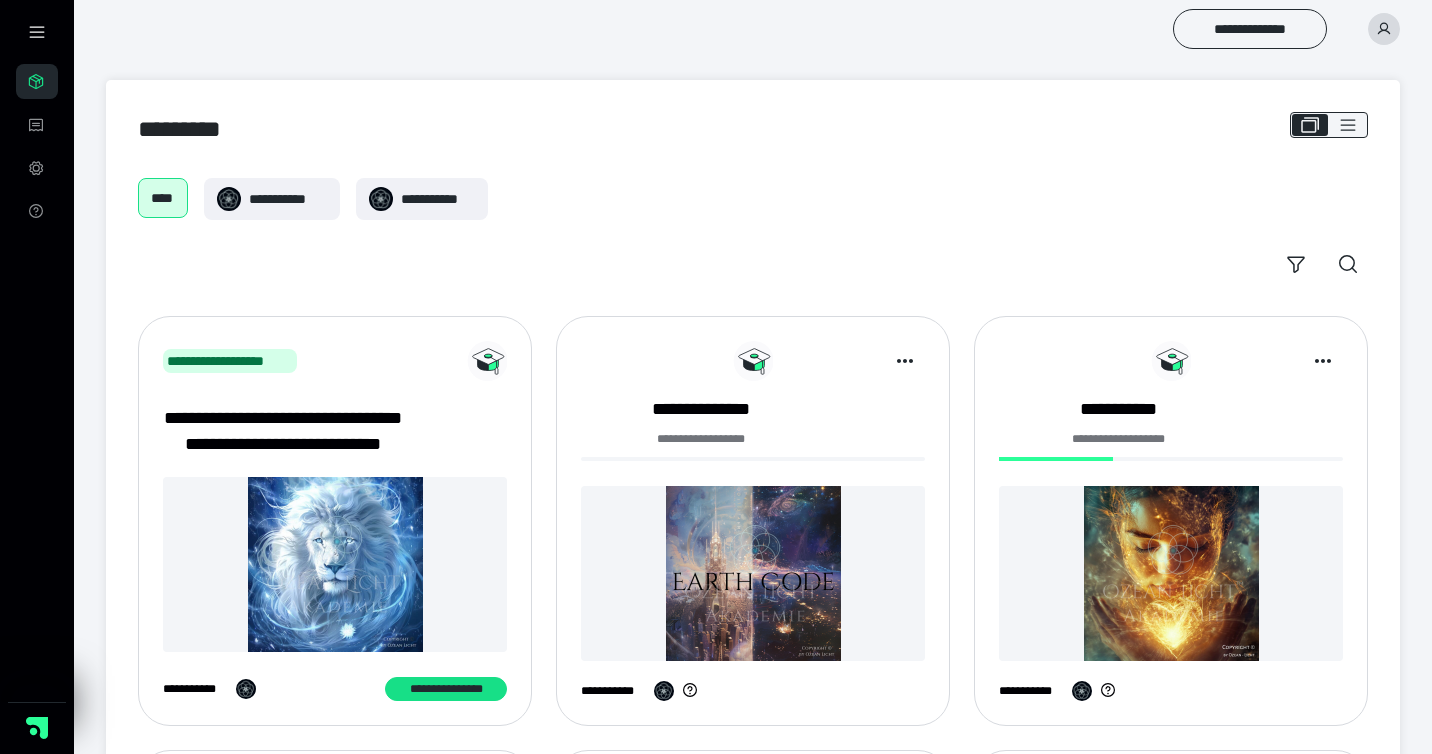 scroll, scrollTop: 1060, scrollLeft: 0, axis: vertical 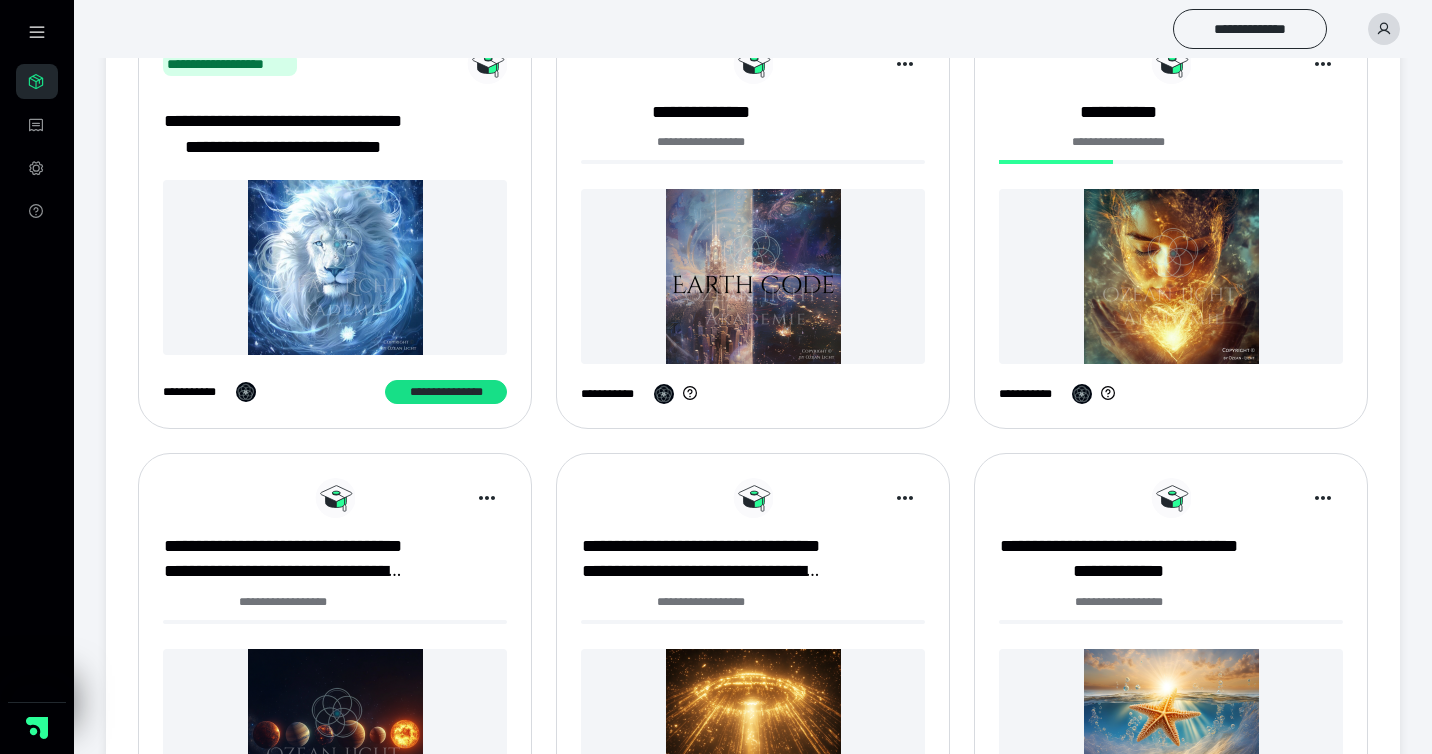 click at bounding box center (753, 276) 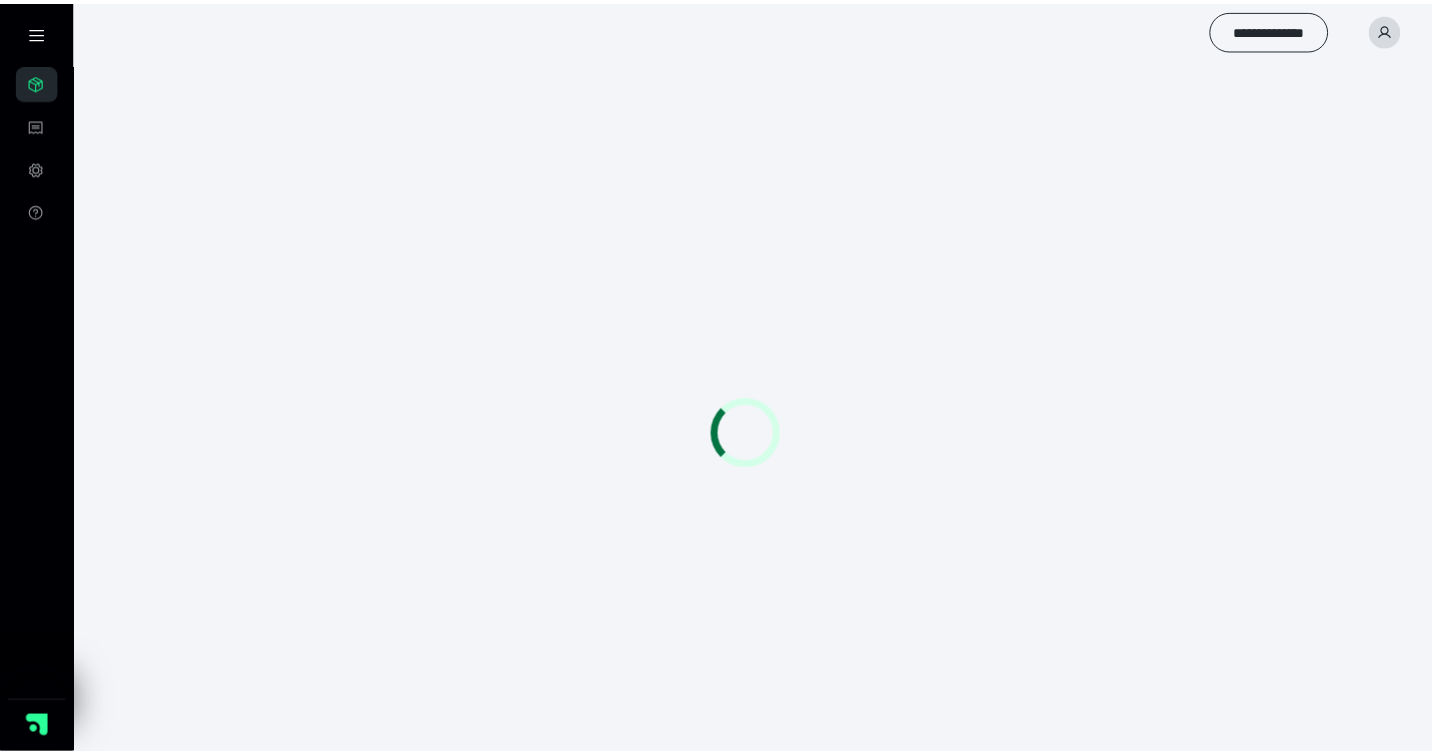 scroll, scrollTop: 0, scrollLeft: 0, axis: both 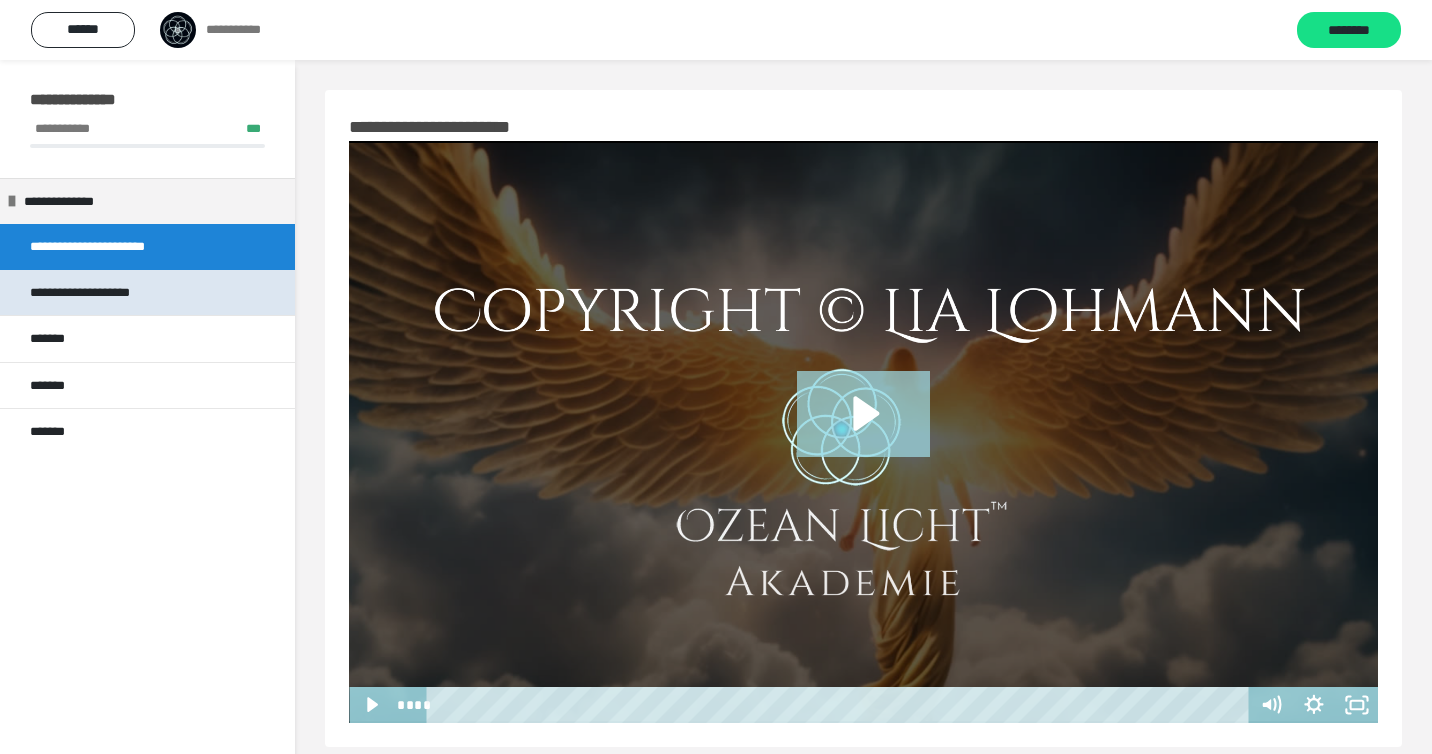 click on "**********" at bounding box center [95, 293] 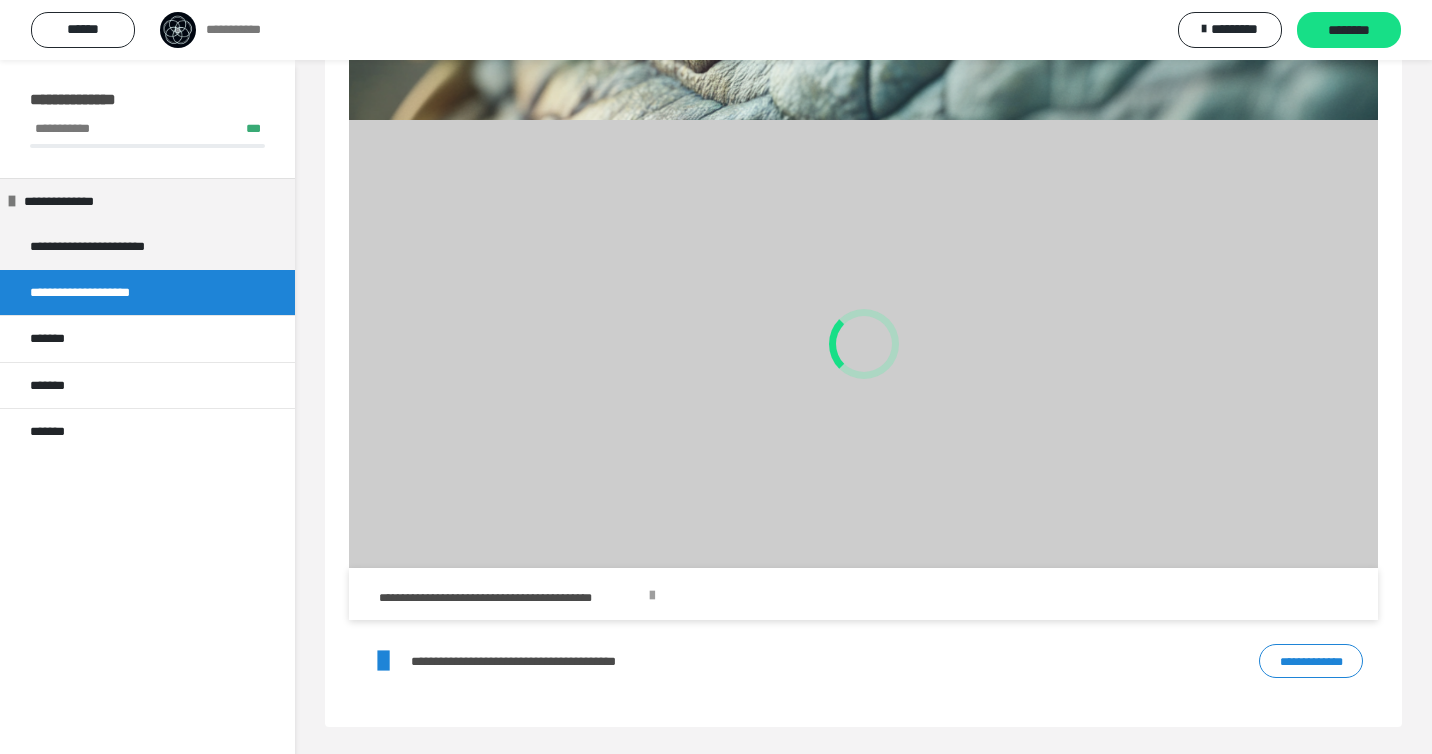 scroll, scrollTop: 603, scrollLeft: 0, axis: vertical 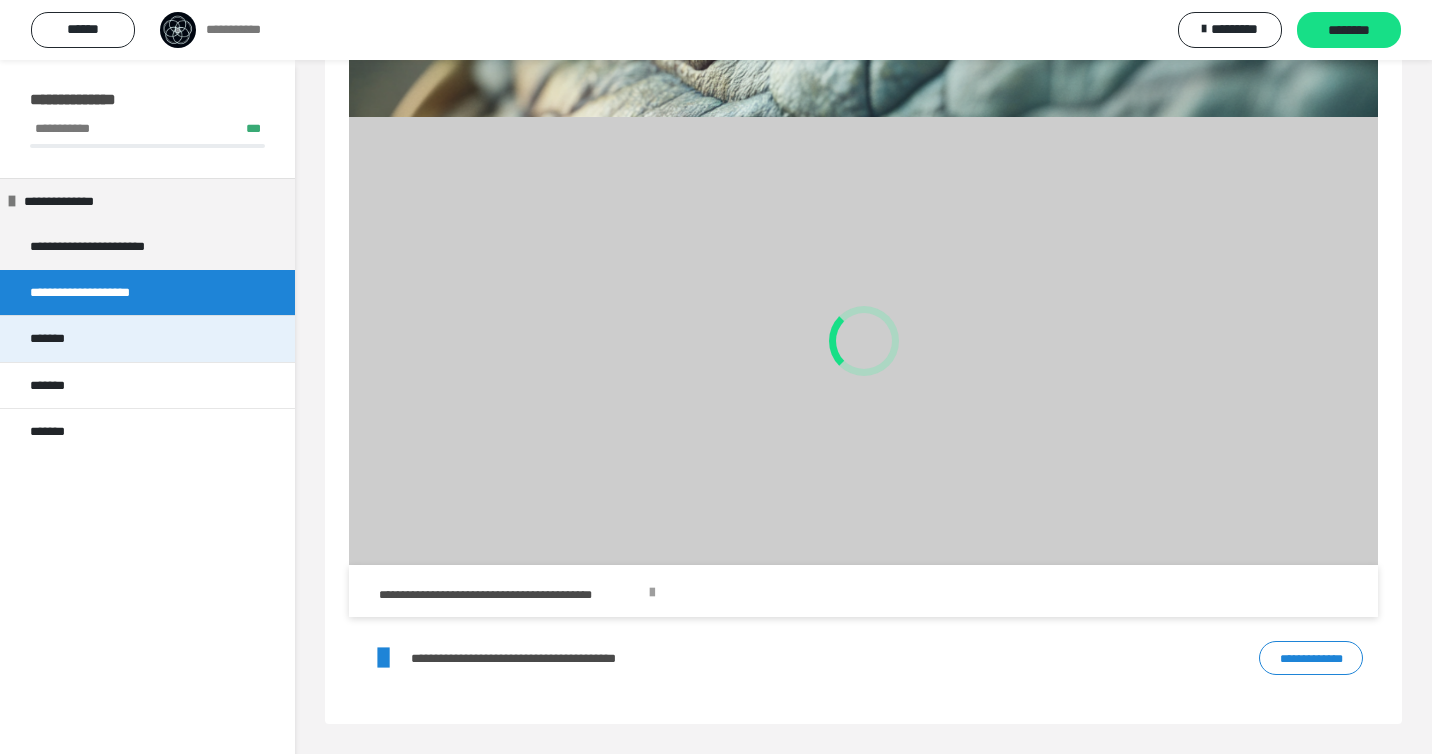 click on "*******" at bounding box center (147, 338) 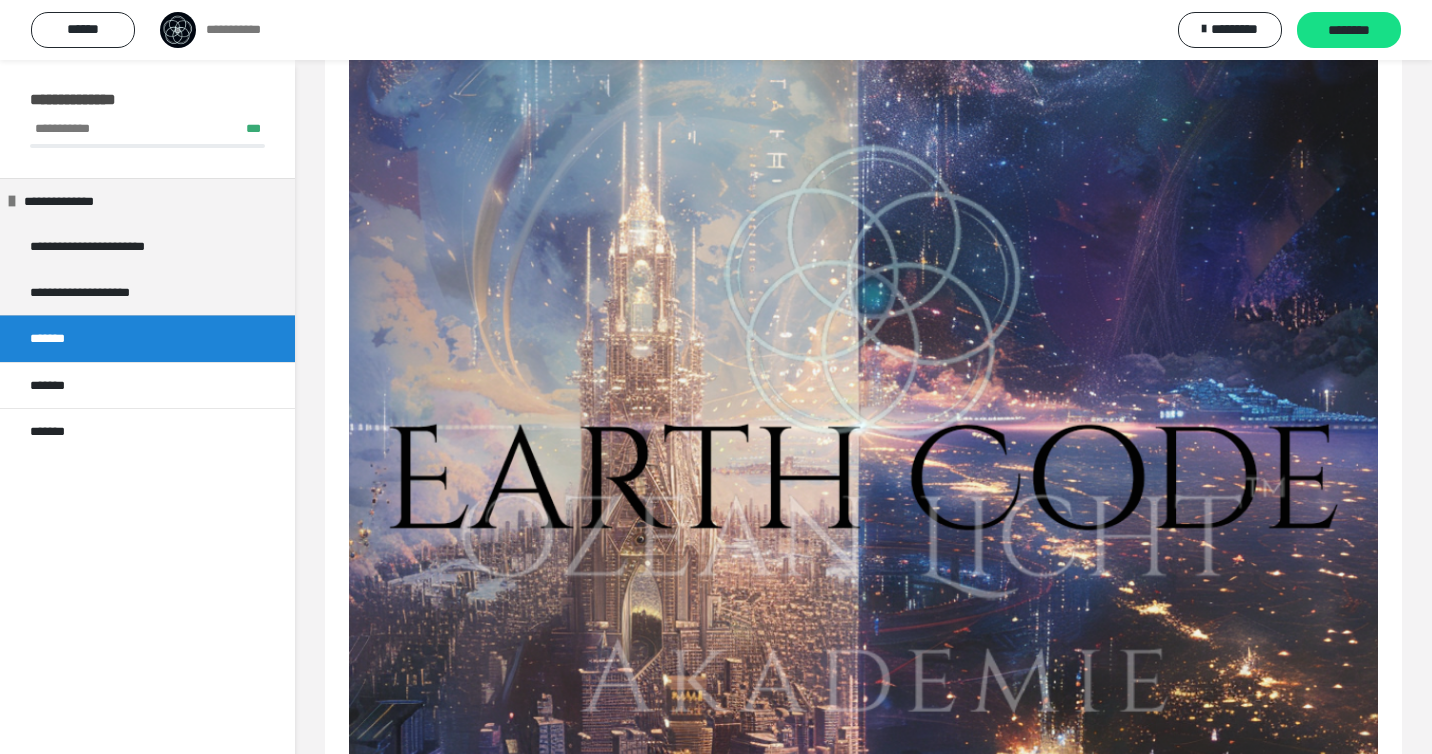 scroll, scrollTop: 1144, scrollLeft: 0, axis: vertical 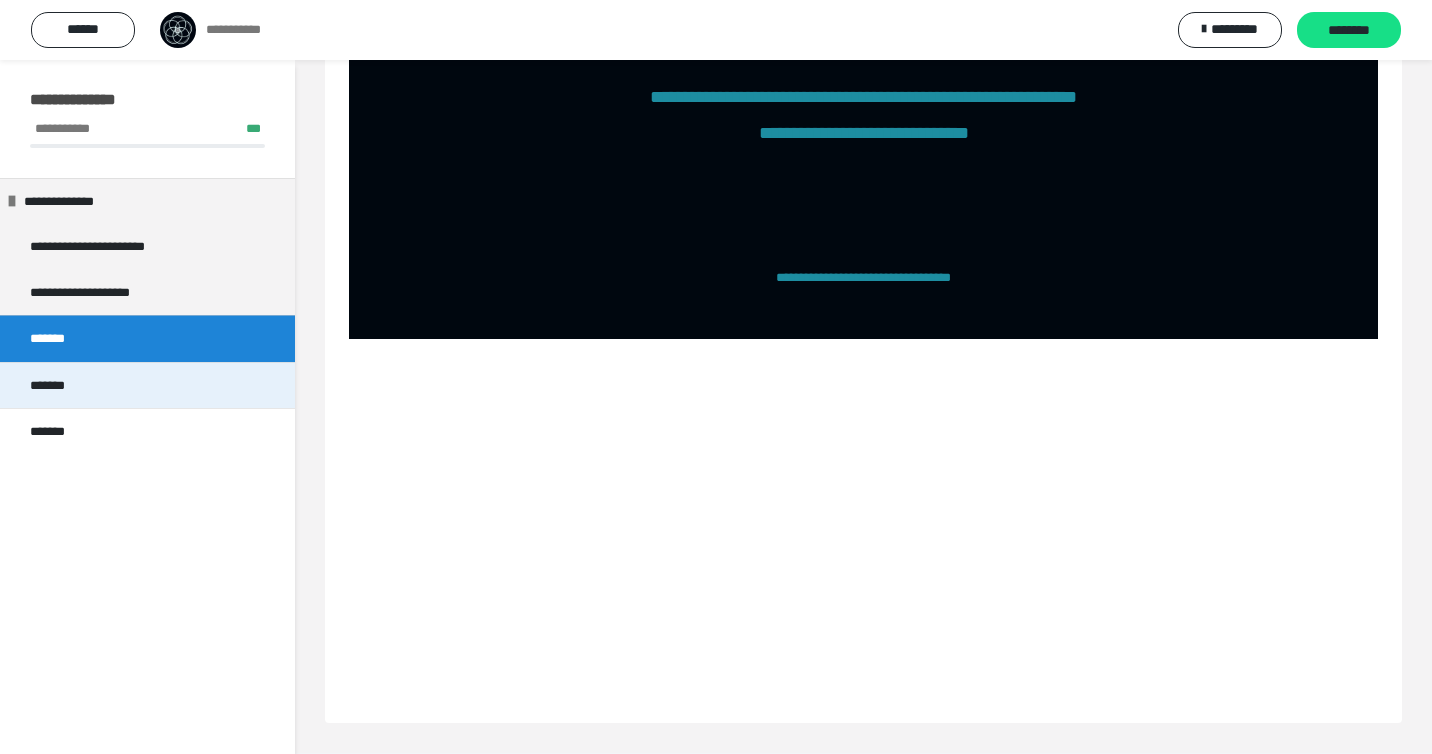 click on "*******" at bounding box center [147, 385] 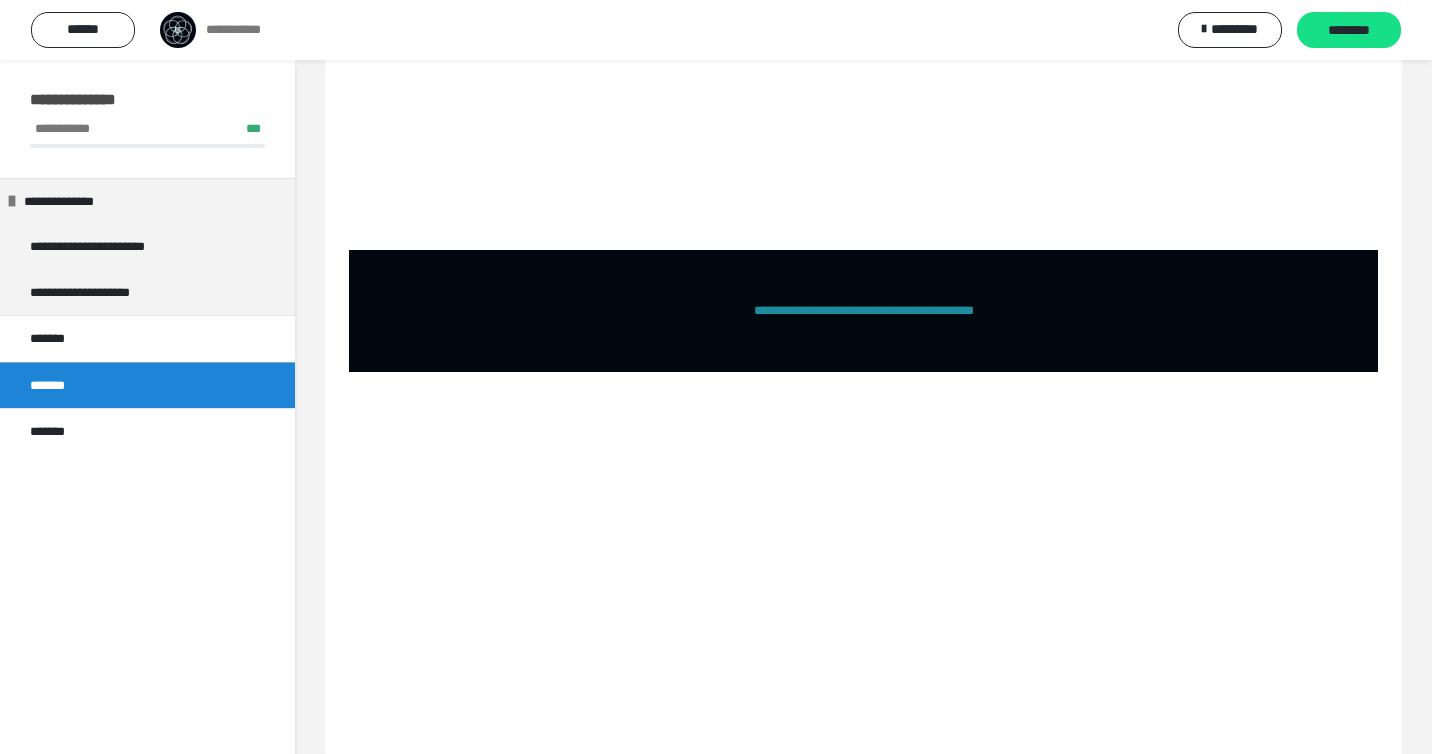 scroll, scrollTop: 1763, scrollLeft: 0, axis: vertical 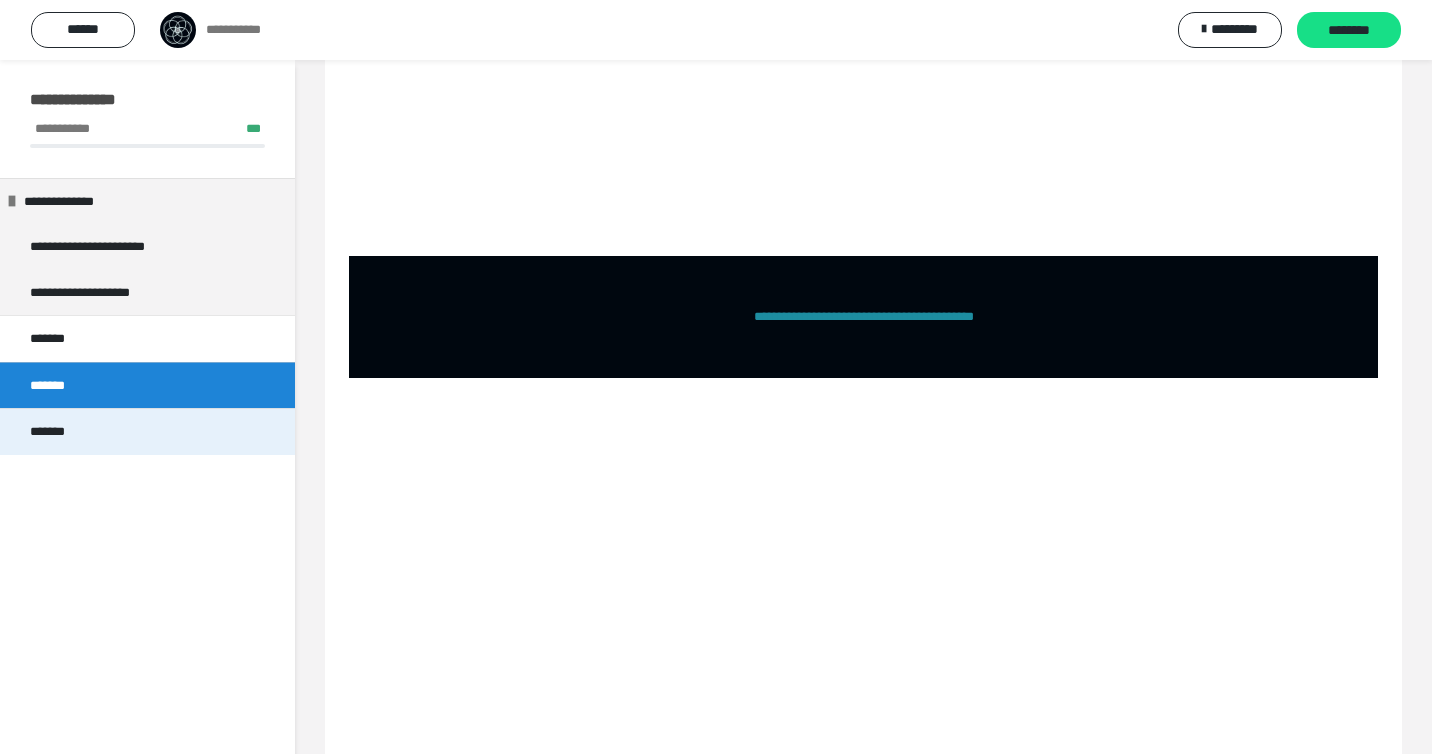 click on "*******" at bounding box center [56, 432] 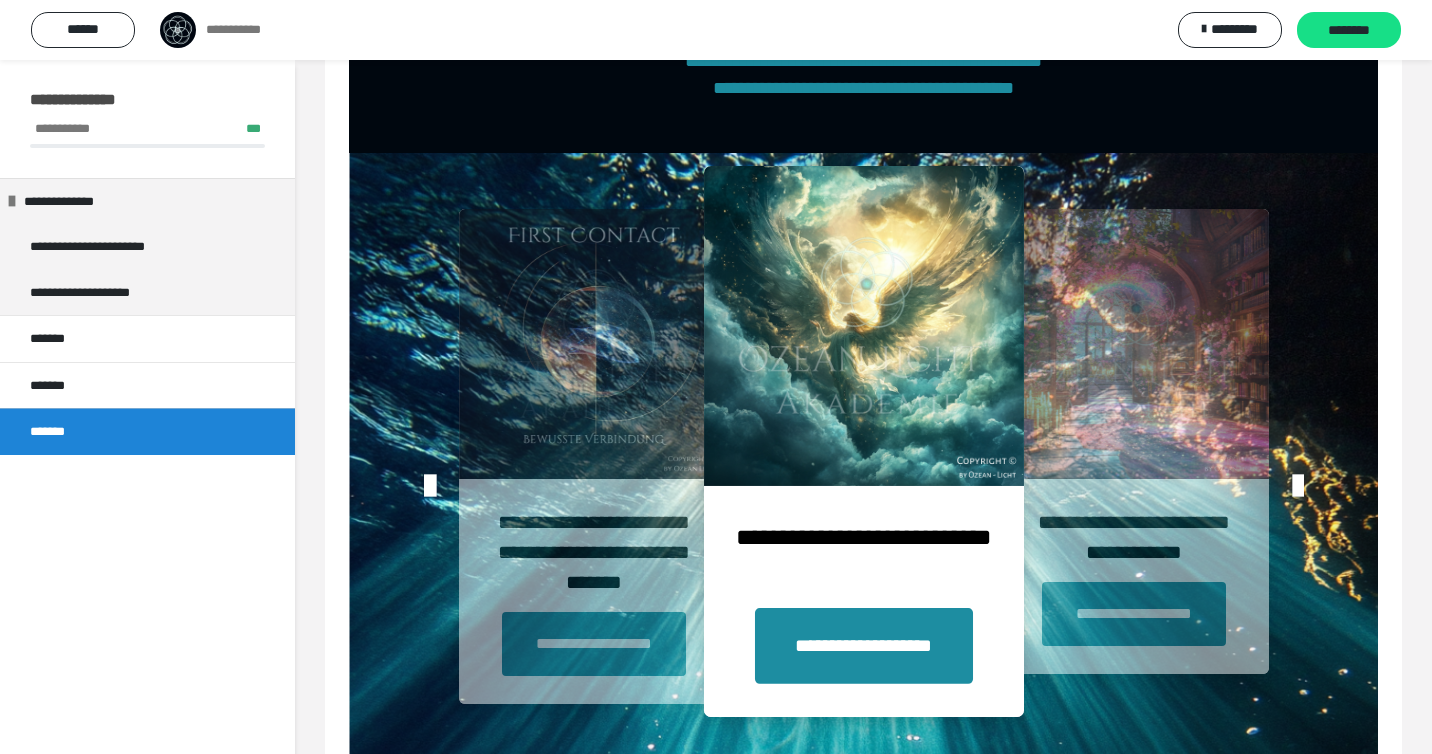 scroll, scrollTop: 3195, scrollLeft: 0, axis: vertical 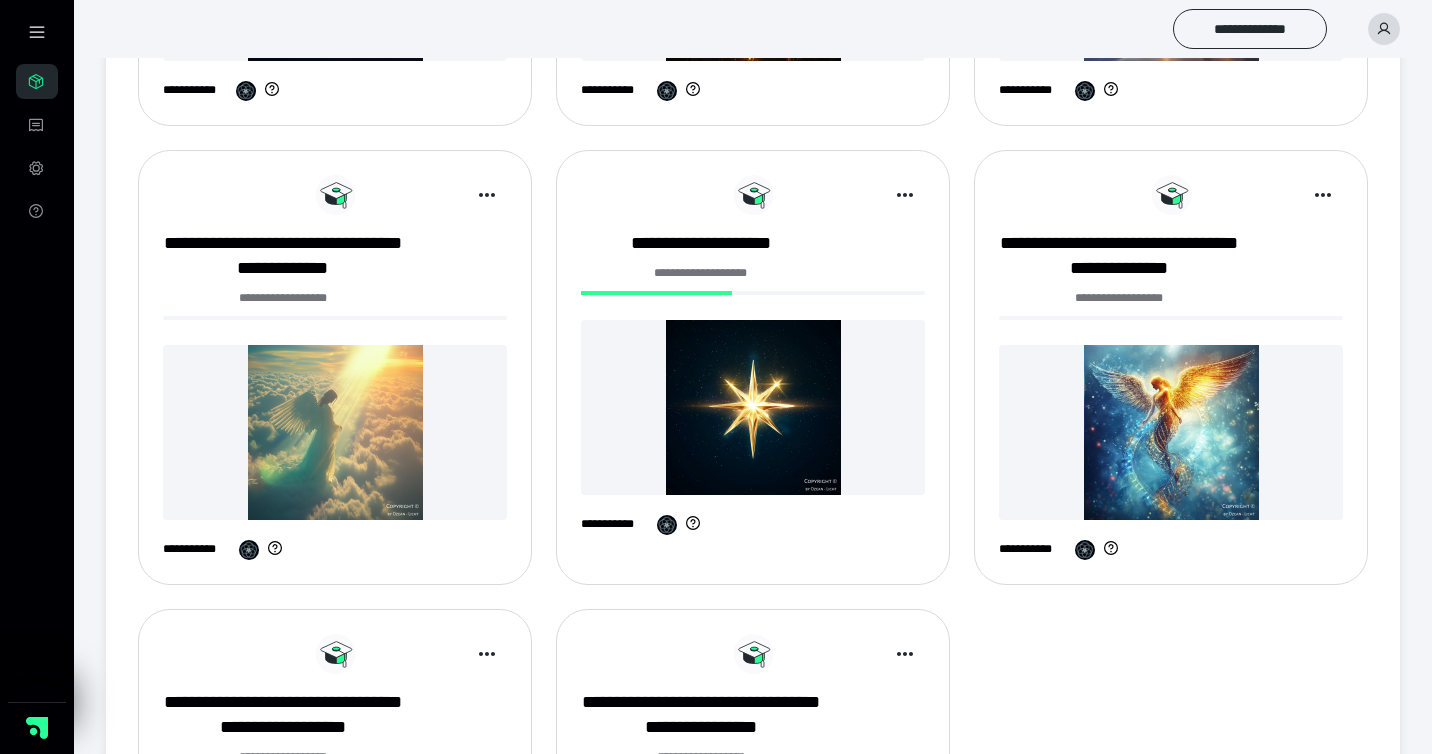 click on "*" at bounding box center [1055, 1108] 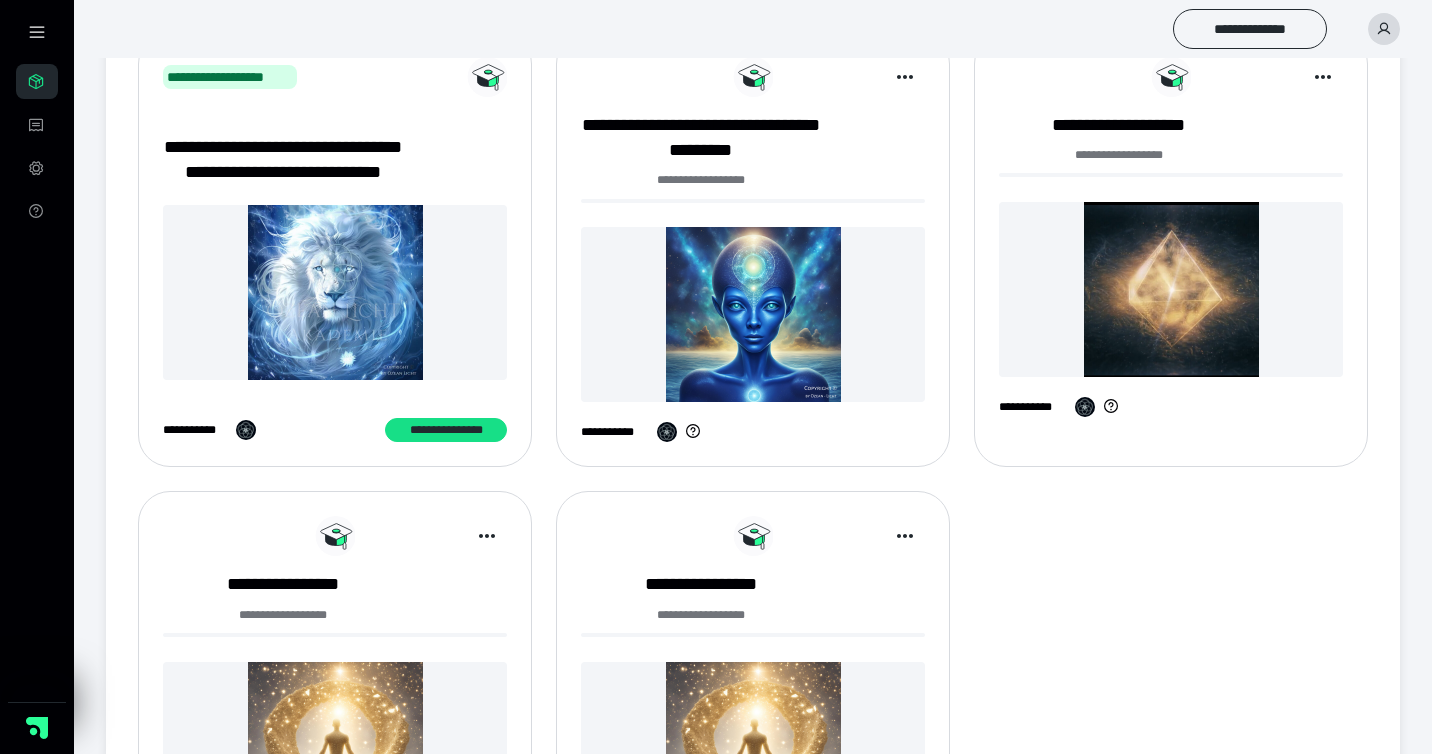 scroll, scrollTop: 282, scrollLeft: 0, axis: vertical 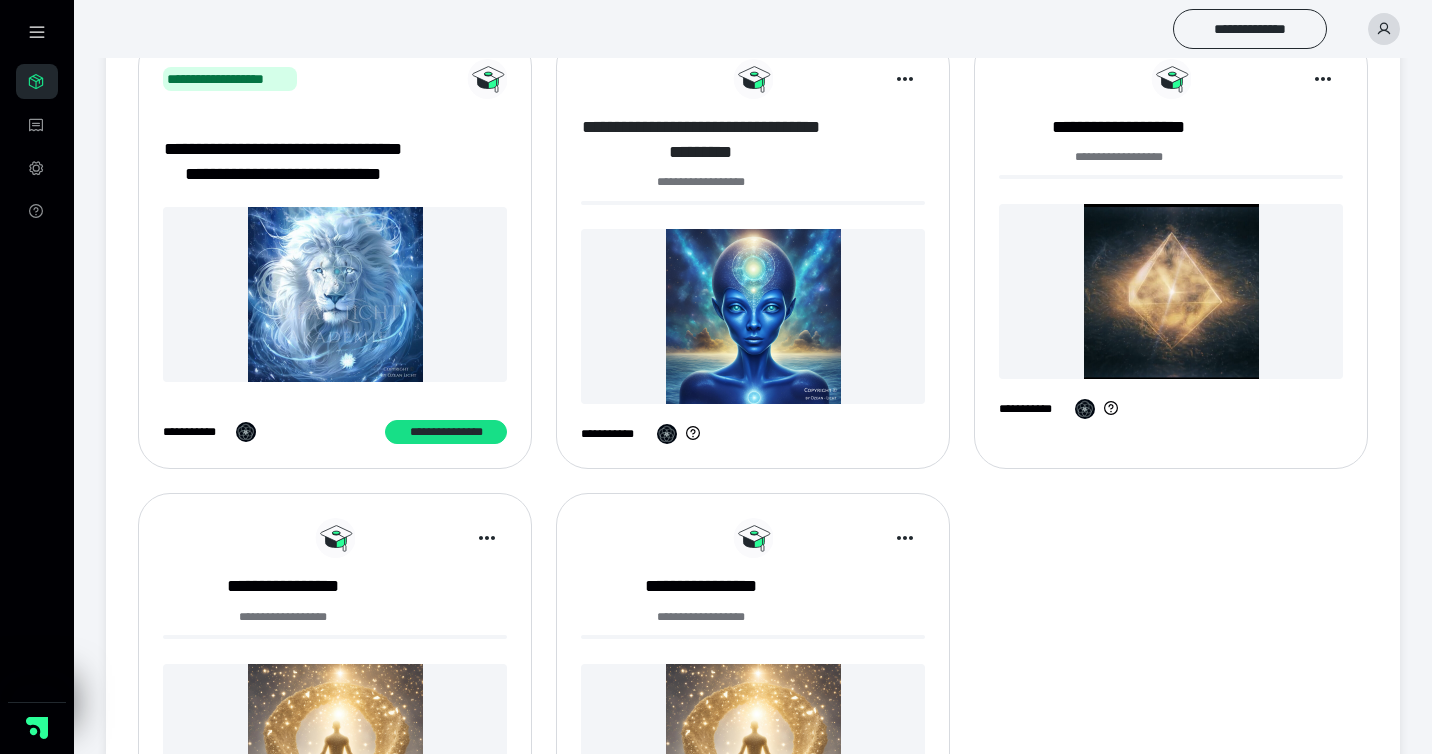 click on "**********" at bounding box center [701, 140] 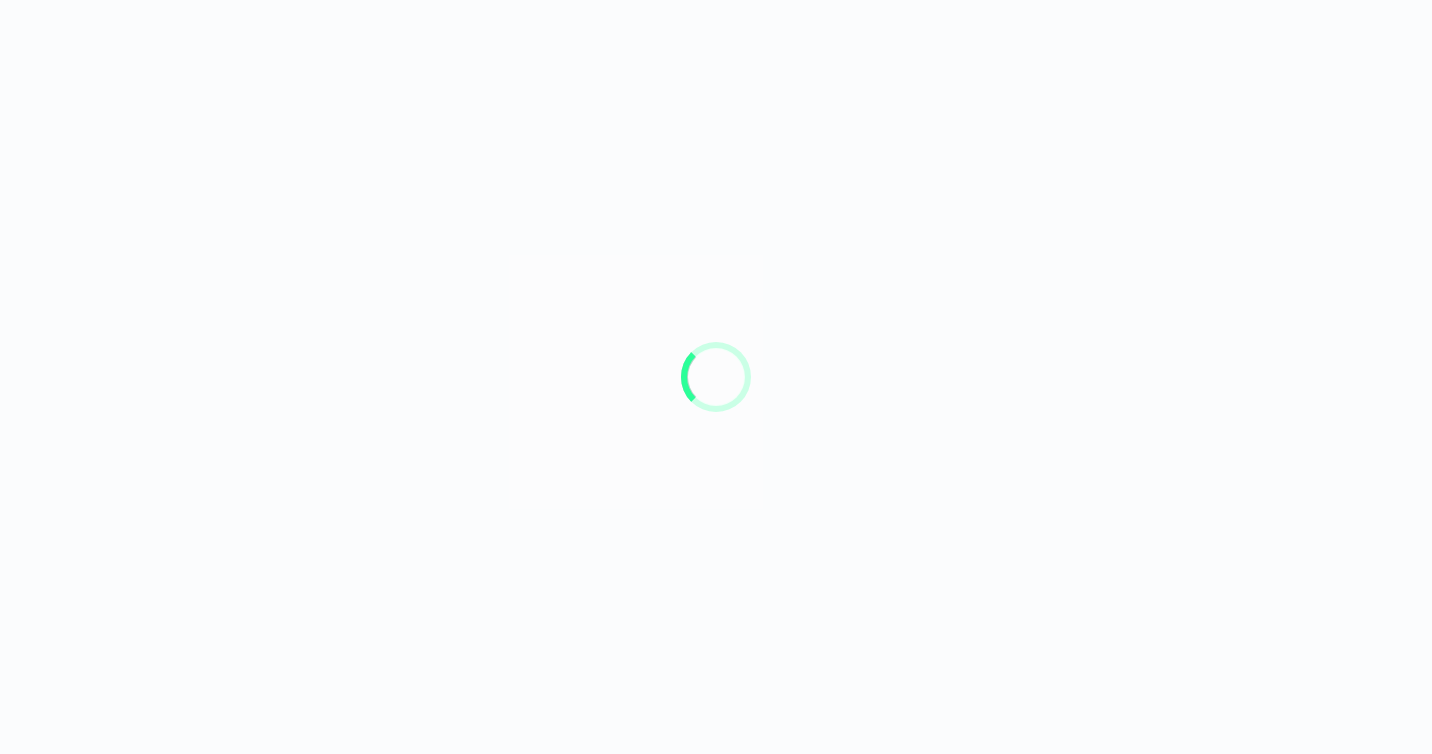 scroll, scrollTop: 0, scrollLeft: 0, axis: both 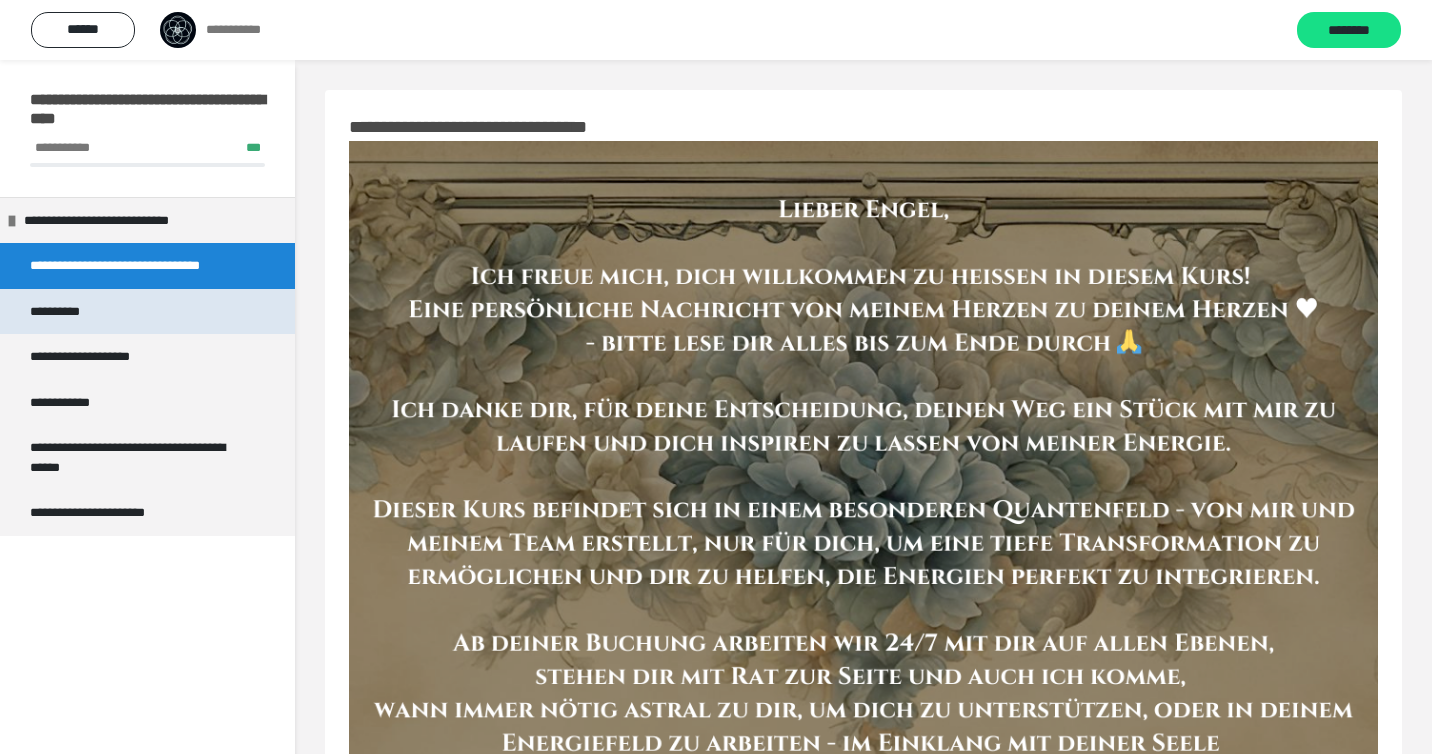 click on "**********" at bounding box center [67, 312] 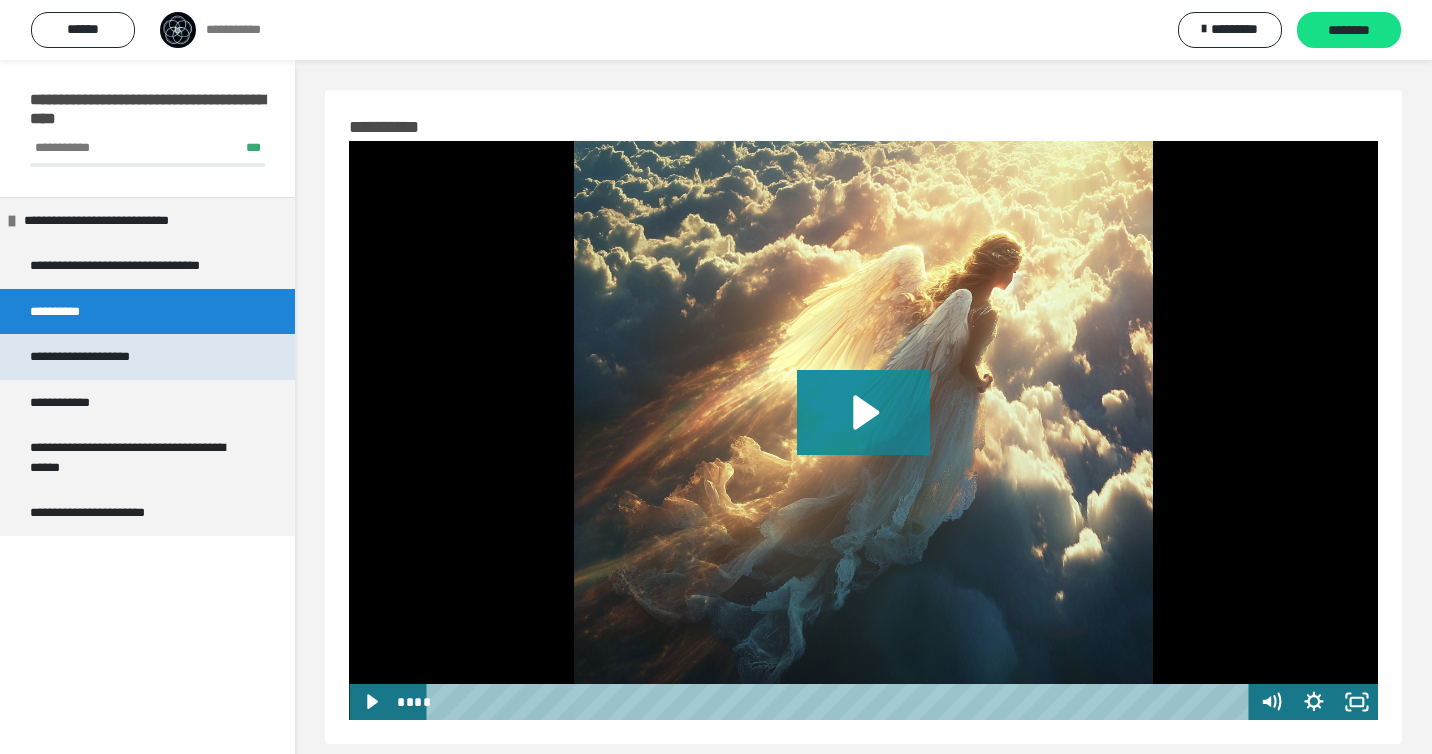 click on "**********" at bounding box center [95, 357] 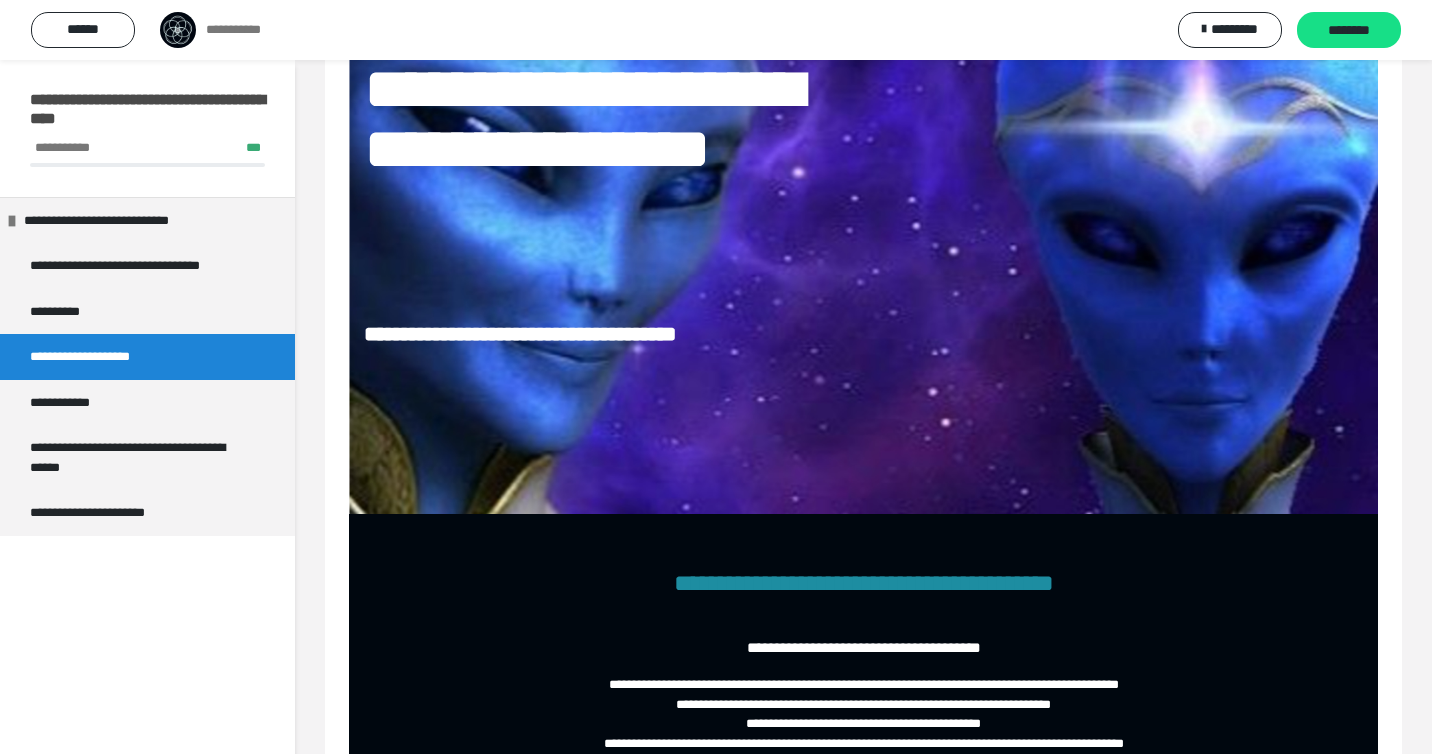 scroll, scrollTop: 393, scrollLeft: 0, axis: vertical 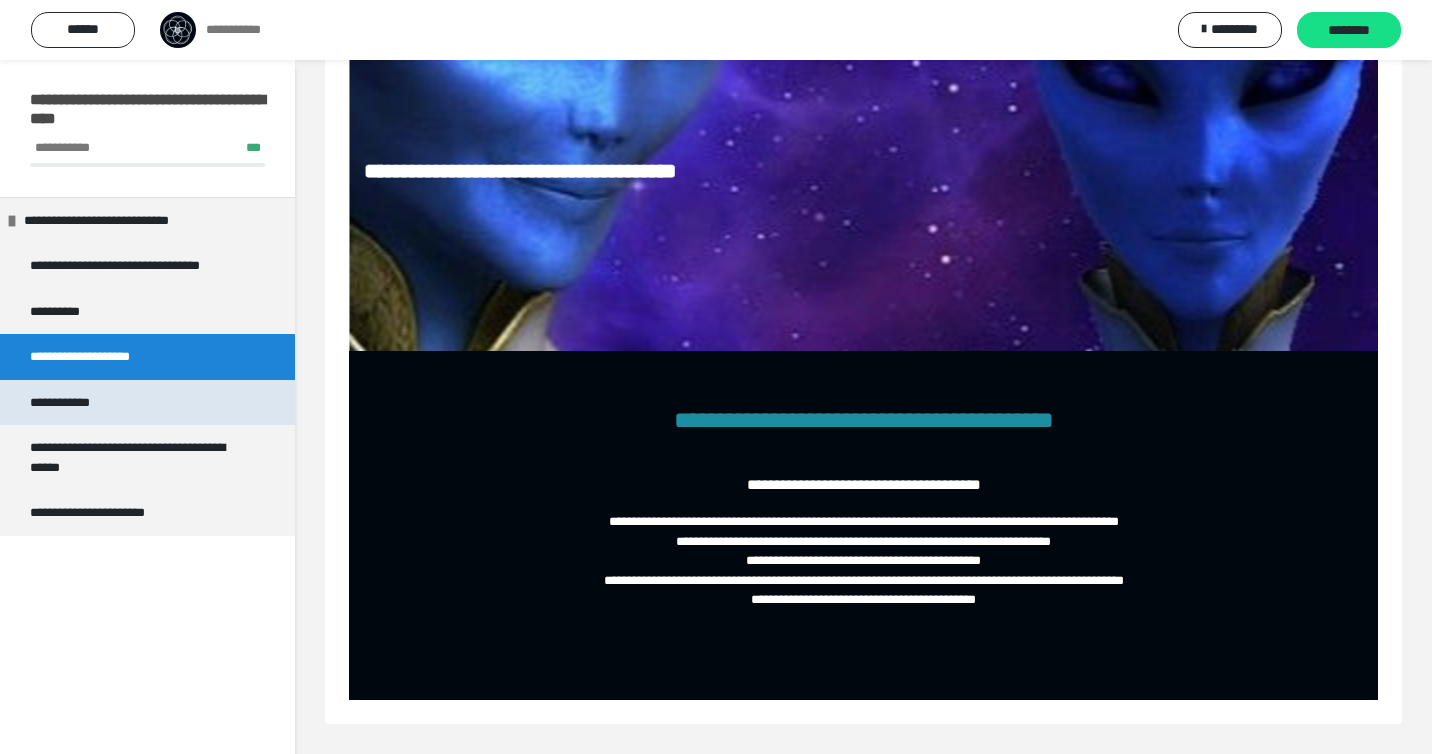 click on "**********" at bounding box center [147, 403] 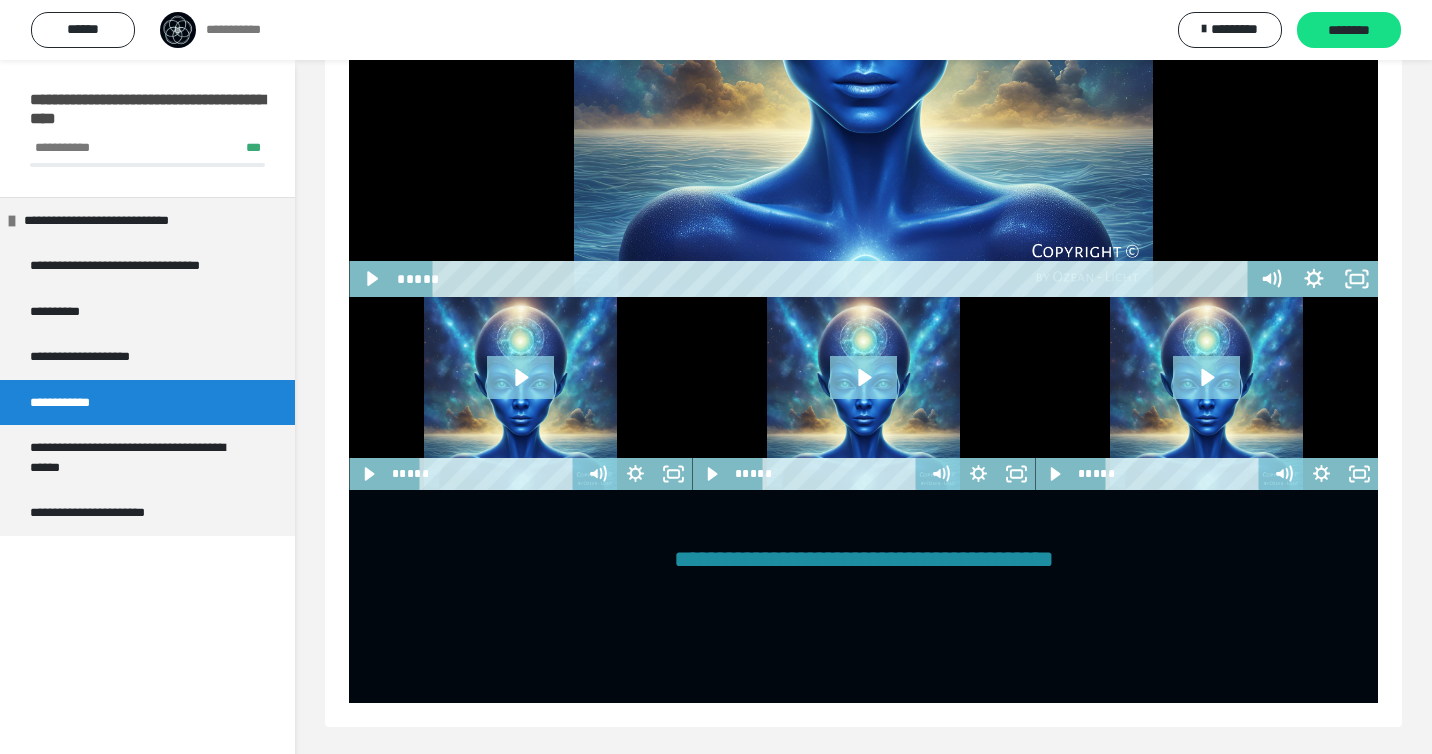 scroll, scrollTop: 1028, scrollLeft: 0, axis: vertical 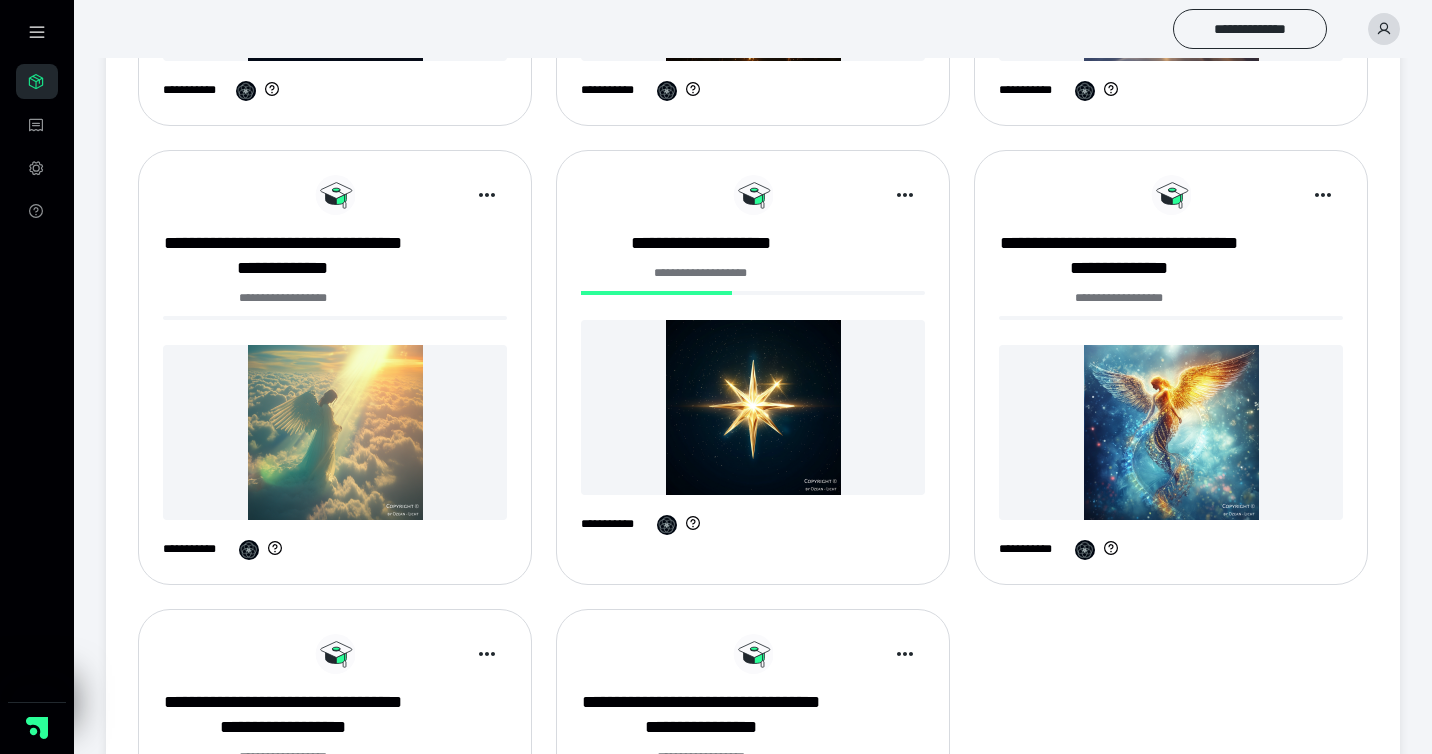 click on "*" at bounding box center [1054, 1108] 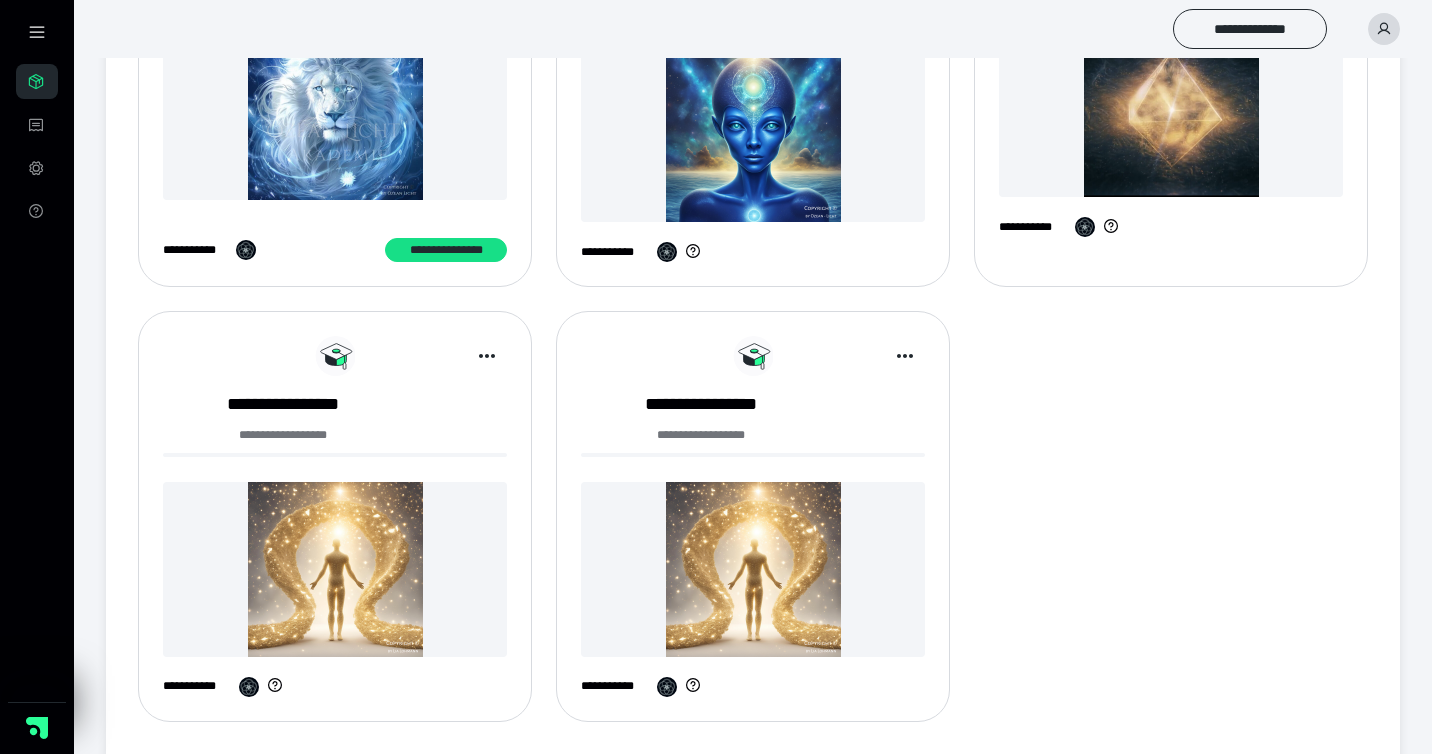 scroll, scrollTop: 575, scrollLeft: 0, axis: vertical 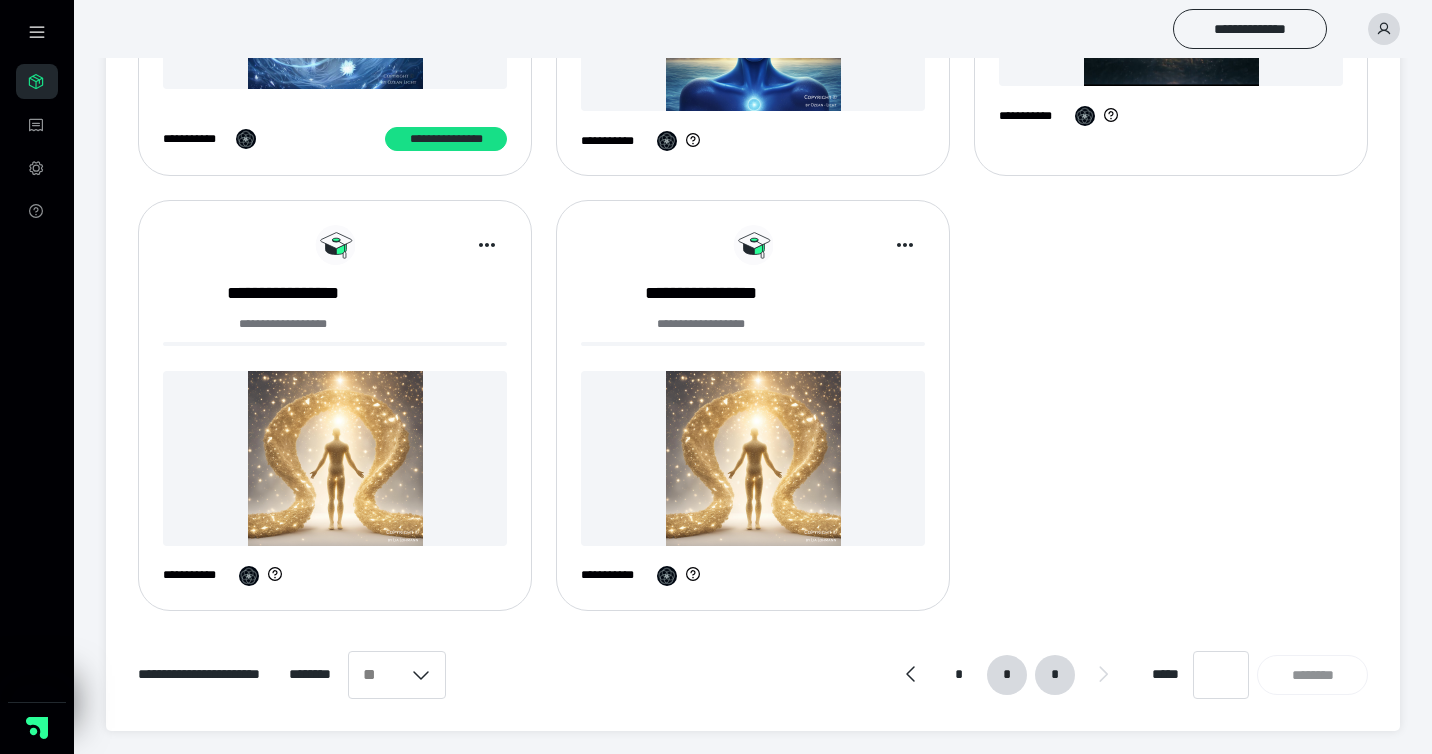 click on "*" at bounding box center [1007, 675] 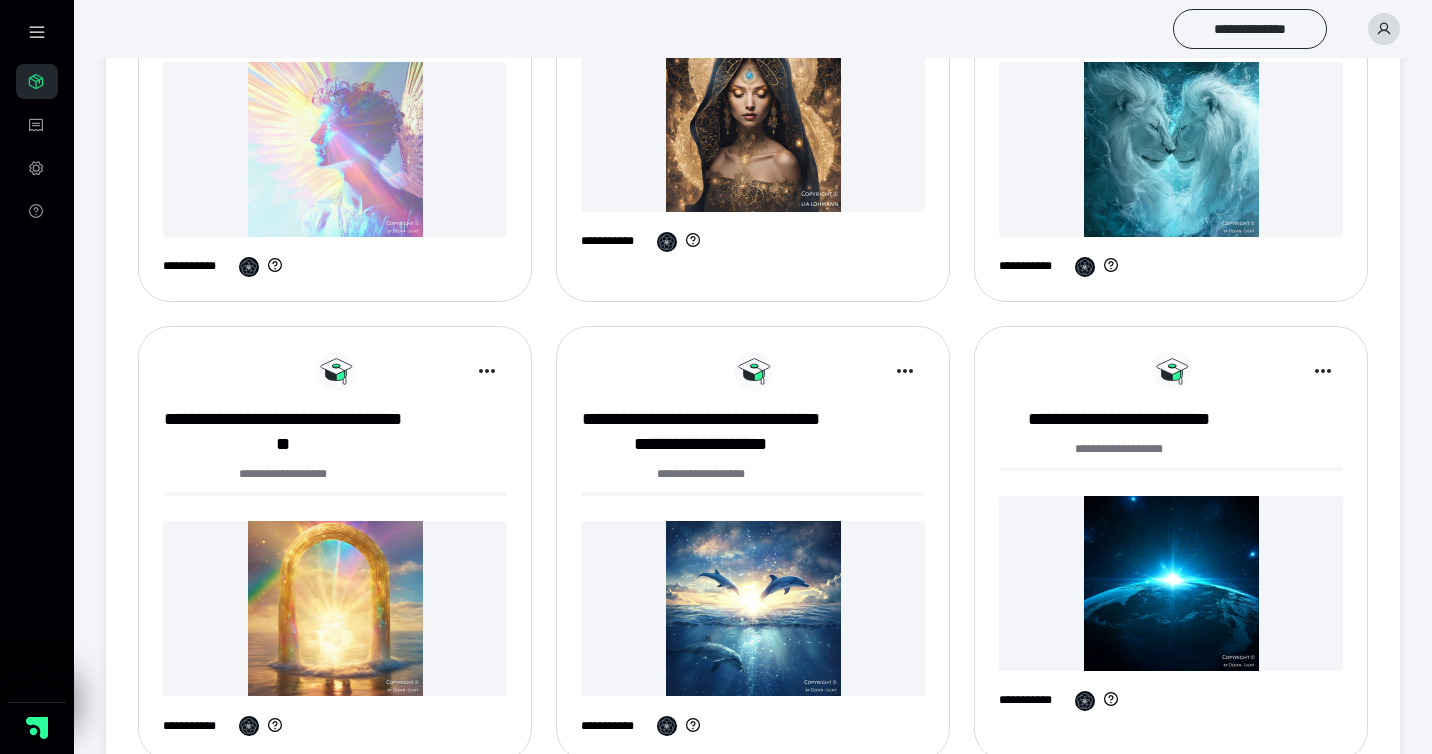 scroll, scrollTop: 1060, scrollLeft: 0, axis: vertical 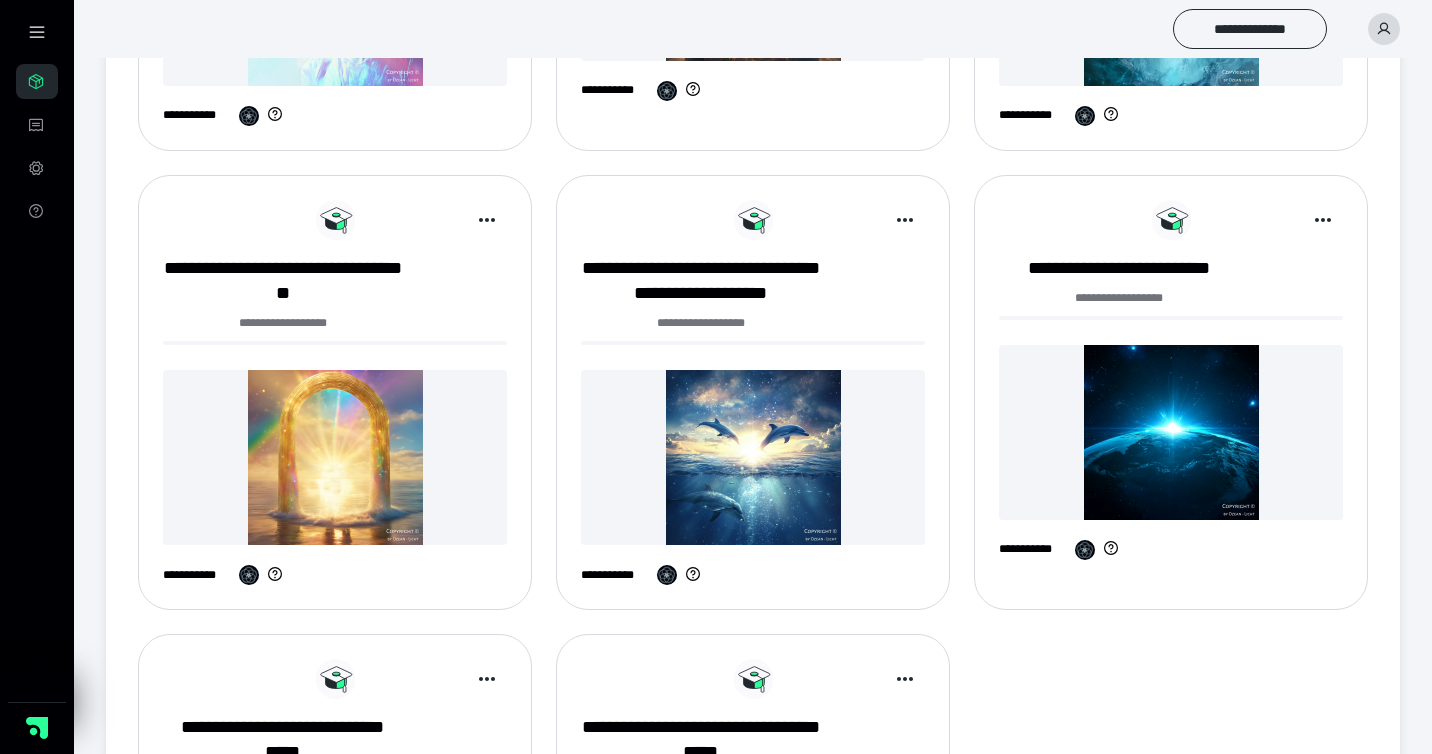 click on "*" at bounding box center [959, 1134] 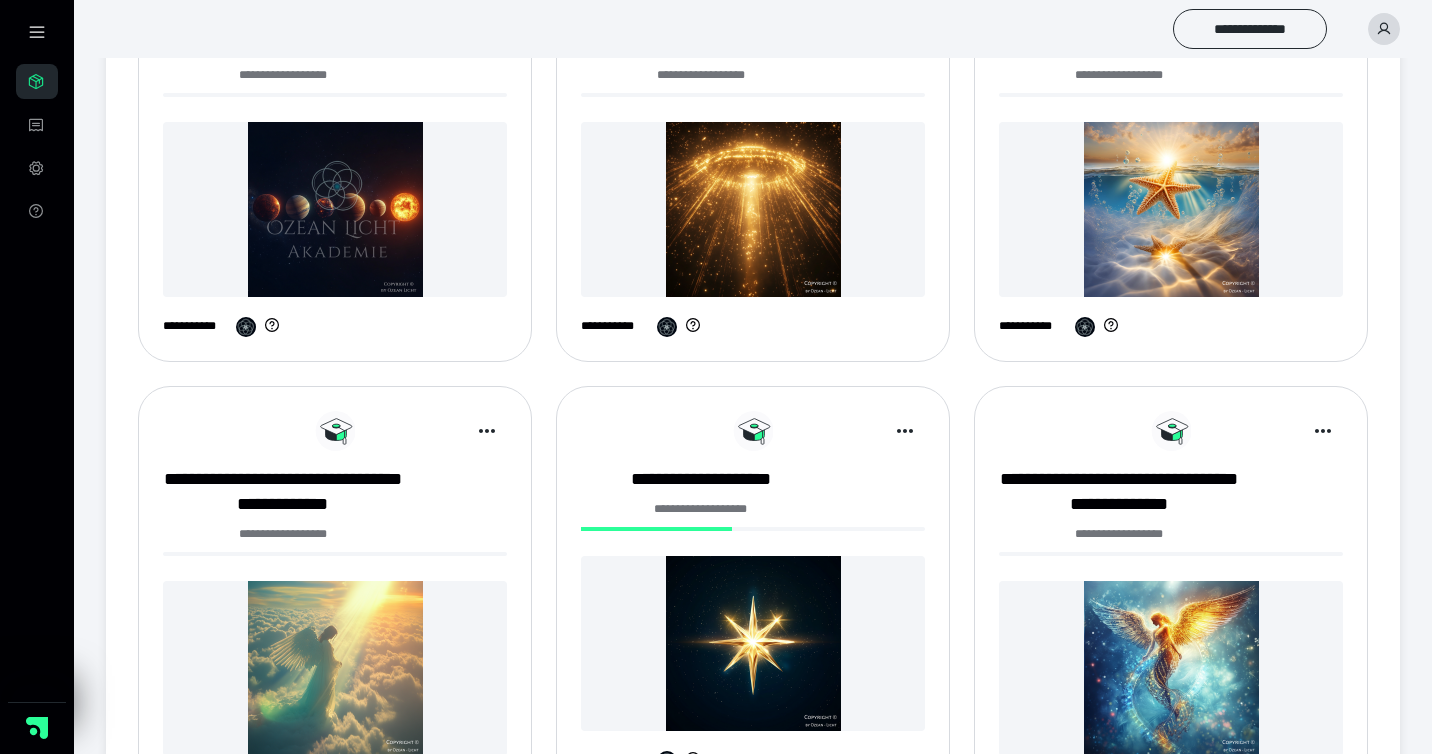 scroll, scrollTop: 1060, scrollLeft: 0, axis: vertical 